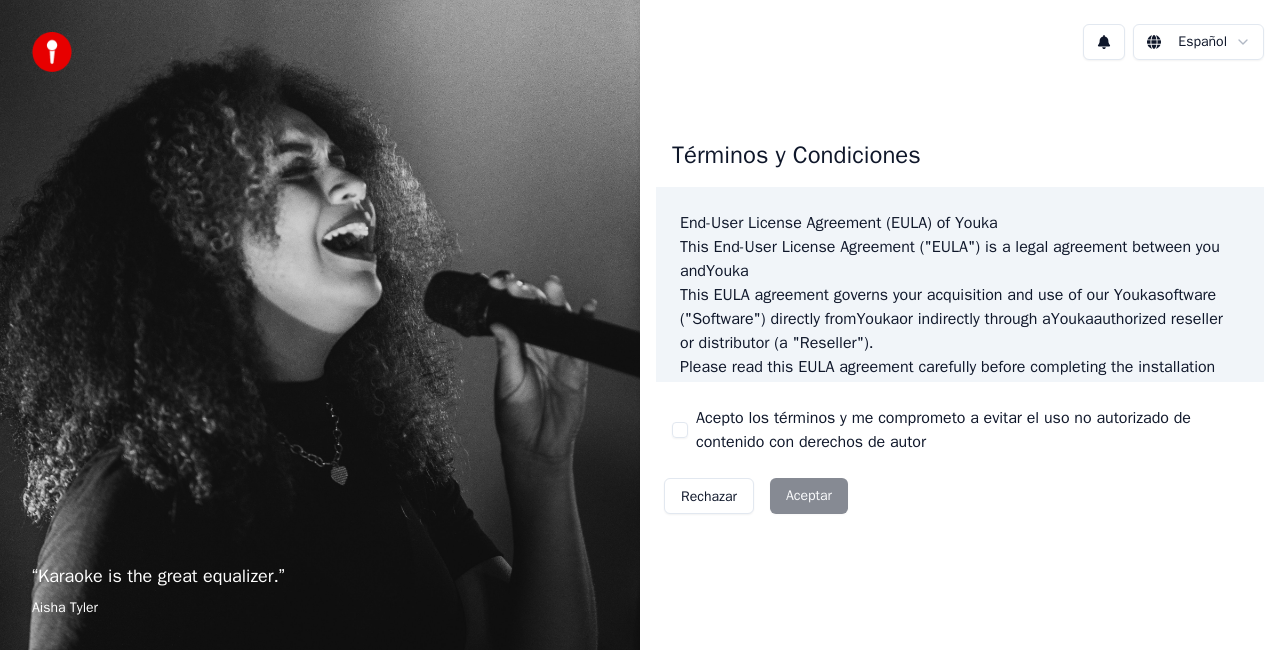 scroll, scrollTop: 0, scrollLeft: 0, axis: both 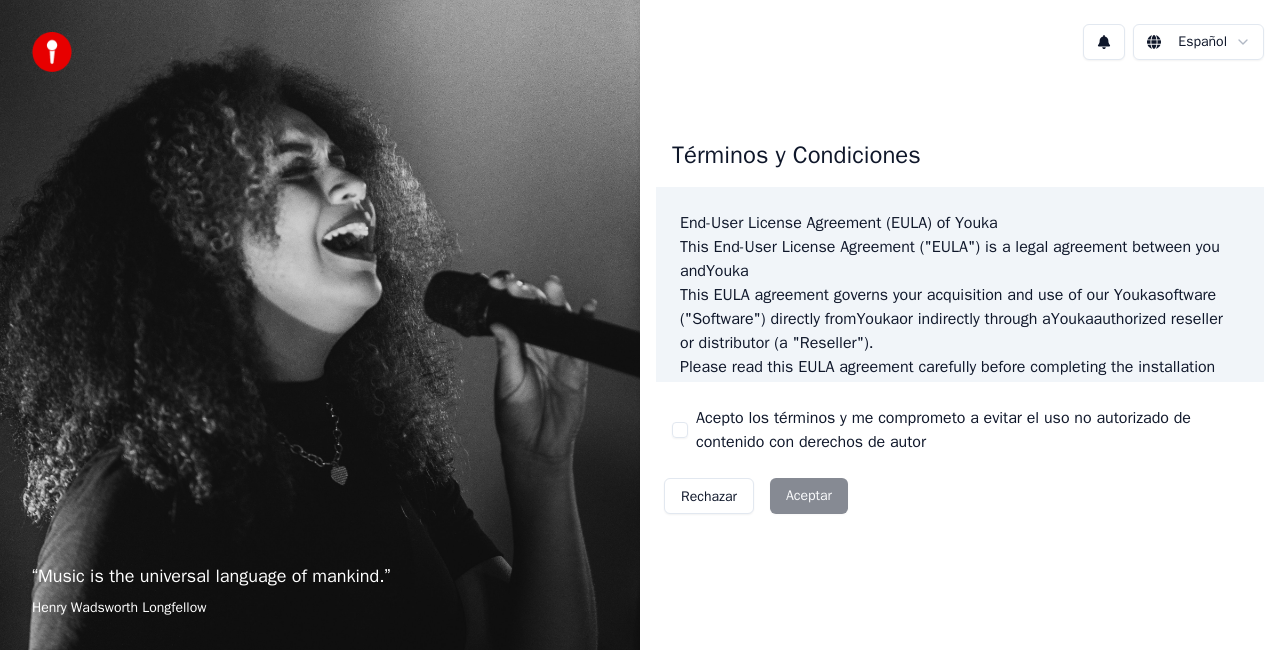click on "Términos y Condiciones End-User License Agreement (EULA) of   Youka This End-User License Agreement ("EULA") is a legal agreement between you and  Youka This EULA agreement governs your acquisition and use of our   Youka  software ("Software") directly from  Youka  or indirectly through a  Youka  authorized reseller or distributor (a "Reseller"). Please read this EULA agreement carefully before completing the installation process and using the   Youka  software. It provides a license to use the  Youka  software and contains warranty information and liability disclaimers. If you register for a free trial of the   Youka  software, this EULA agreement will also govern that trial. By clicking "accept" or installing and/or using the  Youka   software, you are confirming your acceptance of the Software and agreeing to become bound by the terms of this EULA agreement. This EULA agreement shall apply only to the Software supplied by   Youka Youka   EULA Template  for   Youka . License Grant Youka   Youka   Youka" at bounding box center [960, 323] 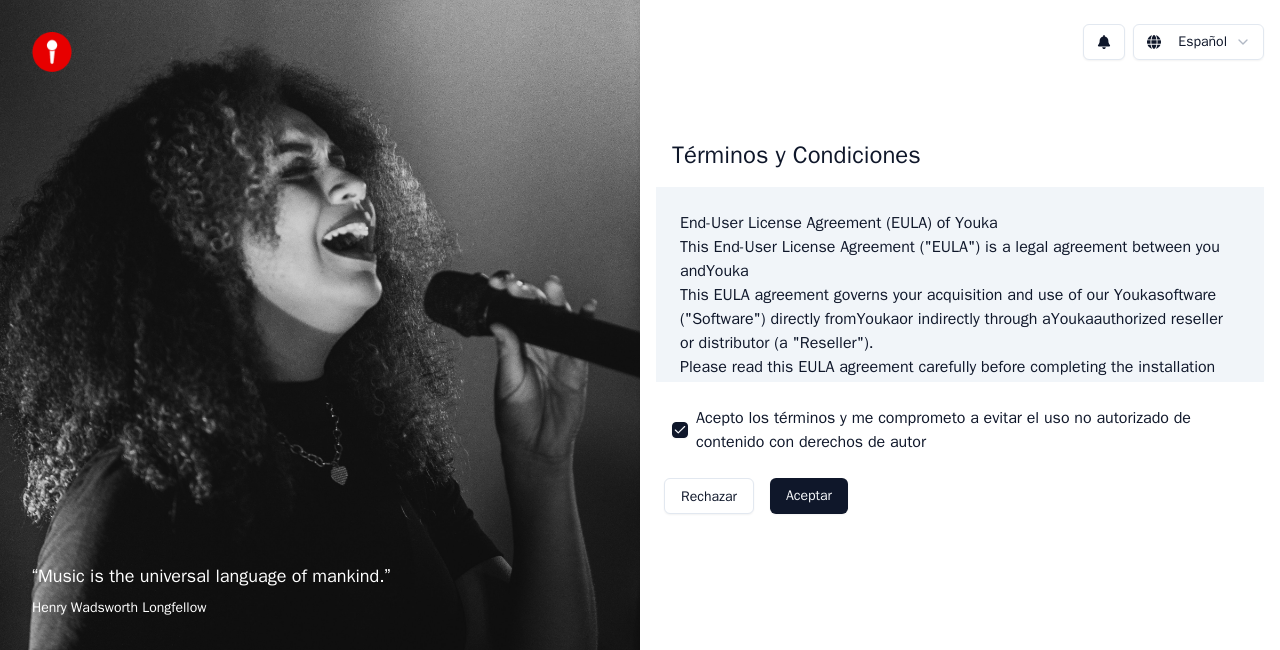 click on "Rechazar Aceptar" at bounding box center [756, 496] 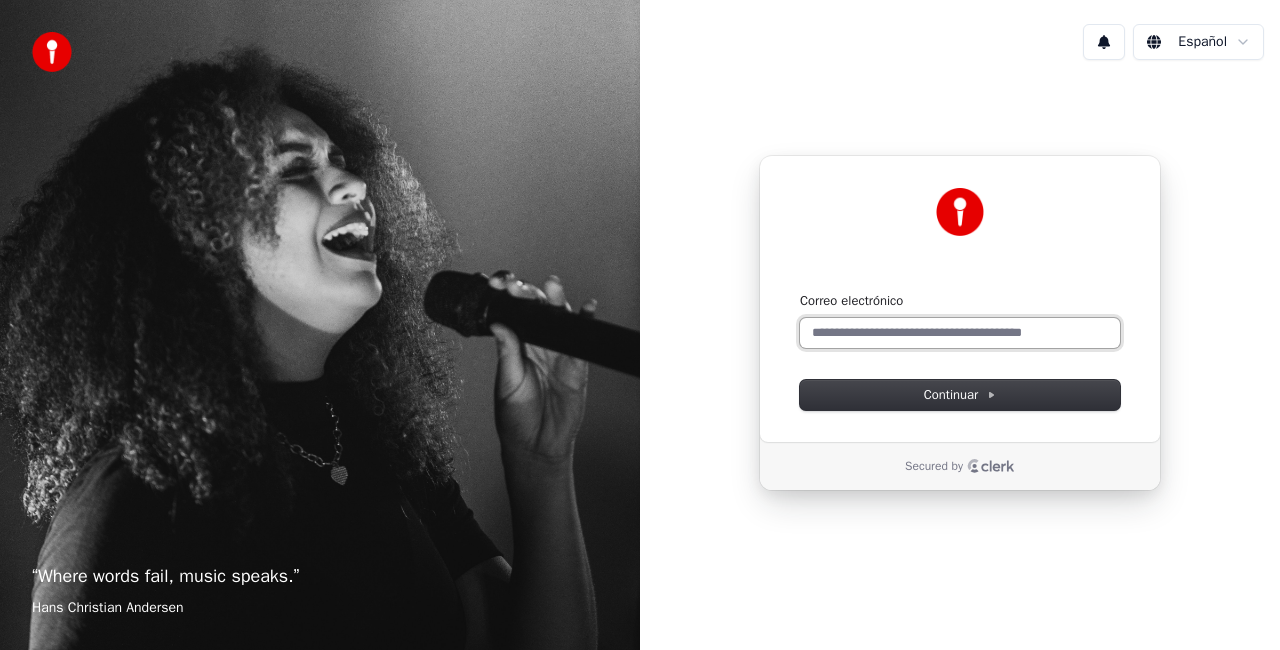 click on "Correo electrónico" at bounding box center (960, 333) 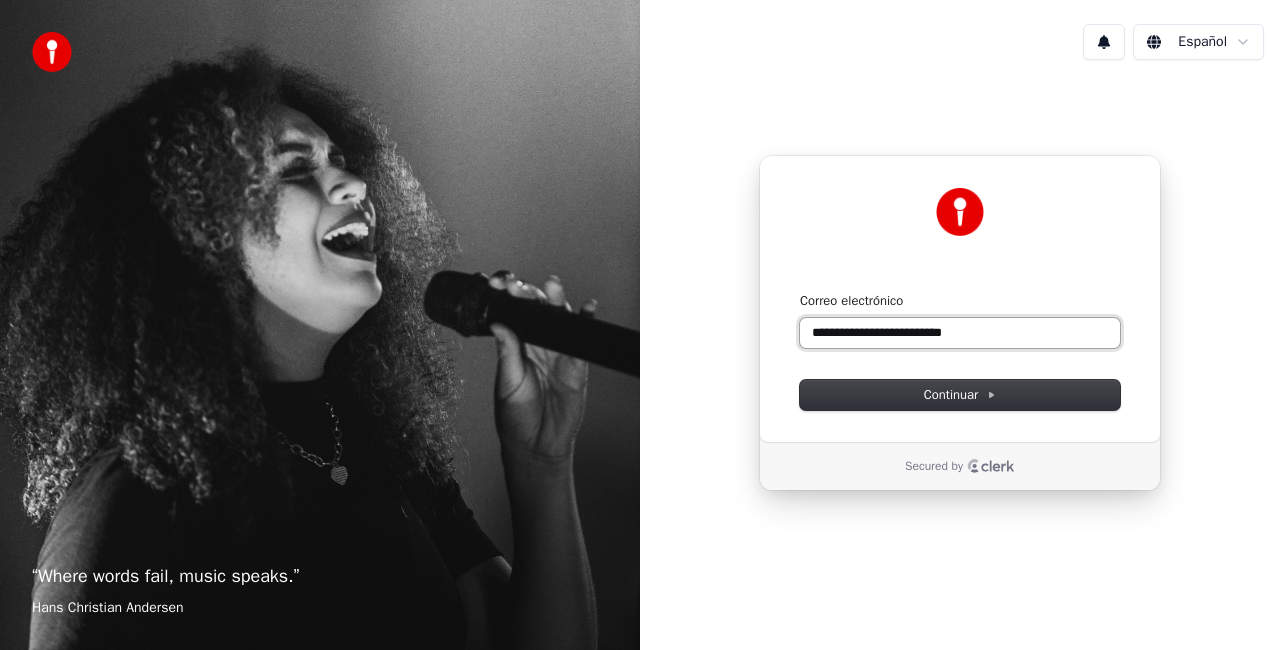 click at bounding box center [800, 292] 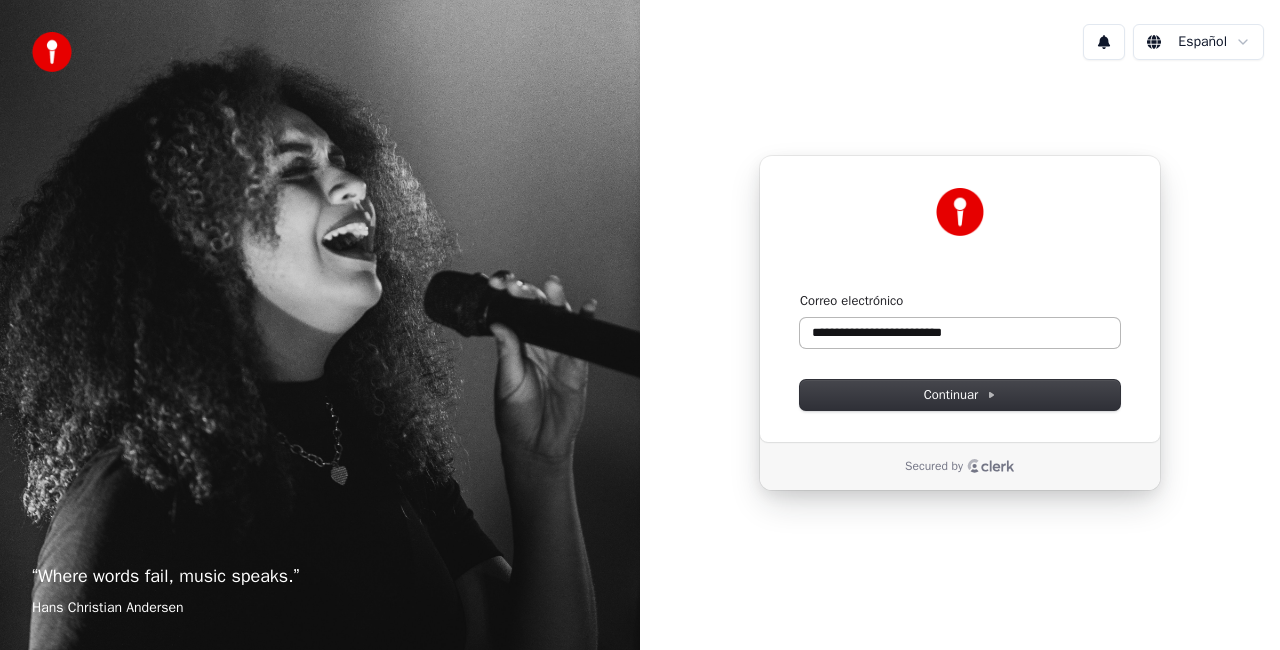 type on "**********" 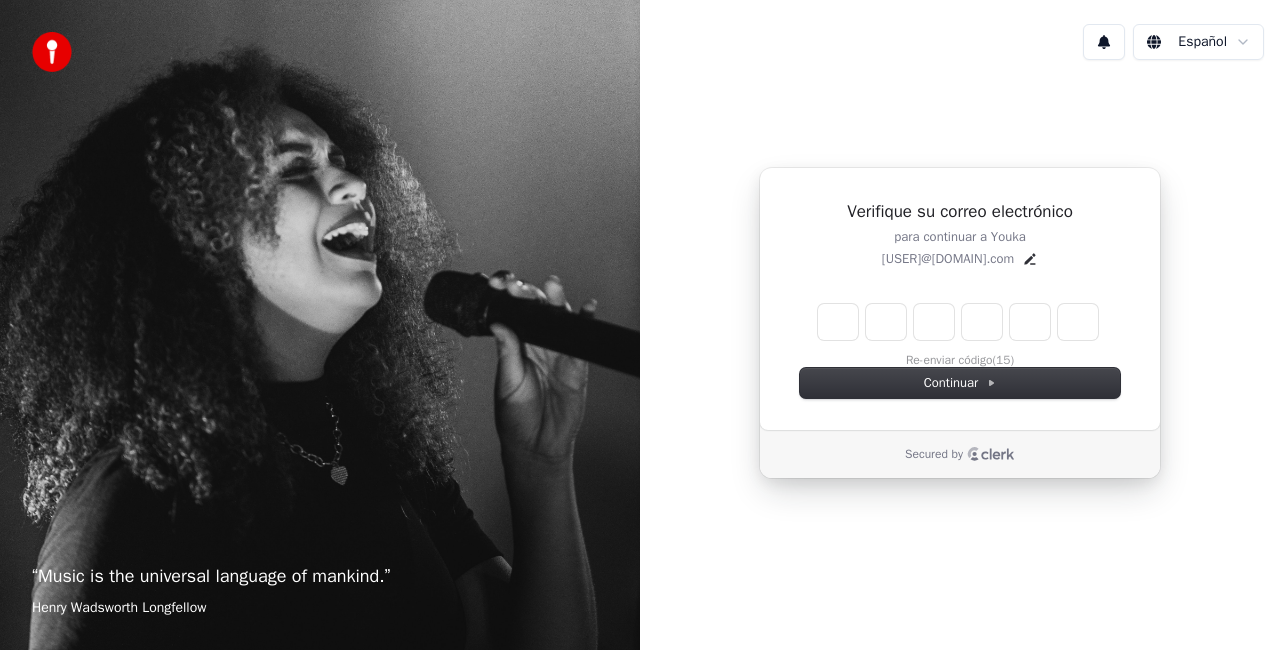 type on "*" 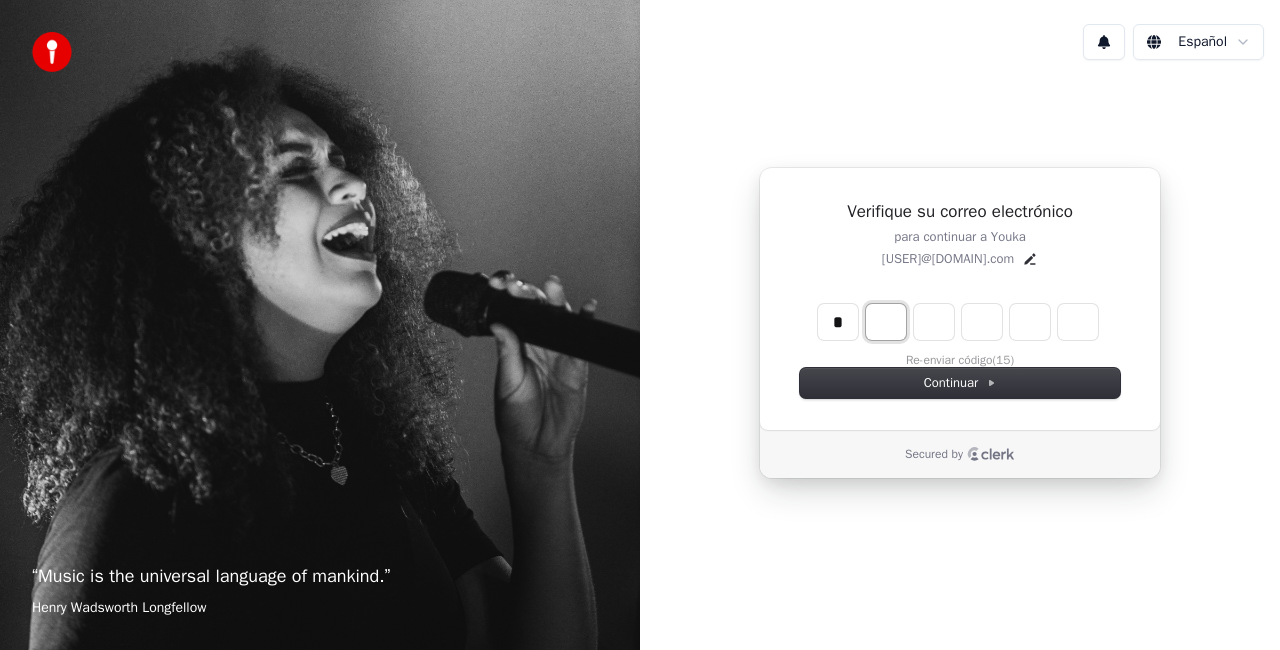 type on "*" 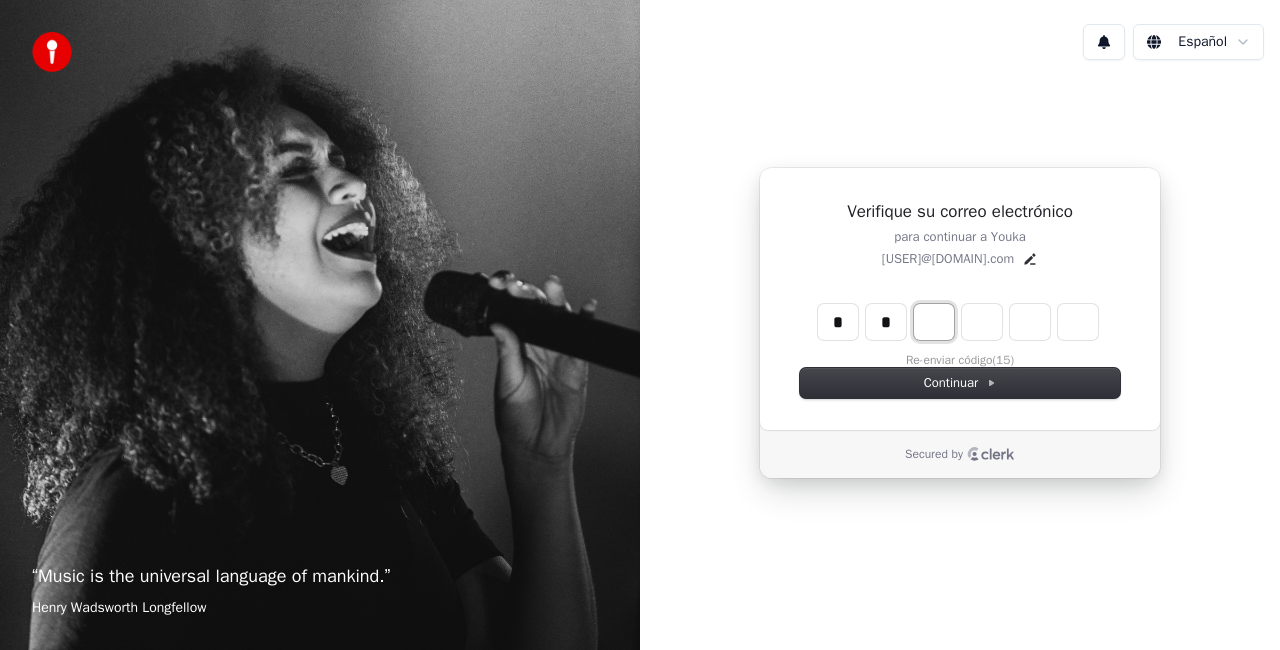 type on "**" 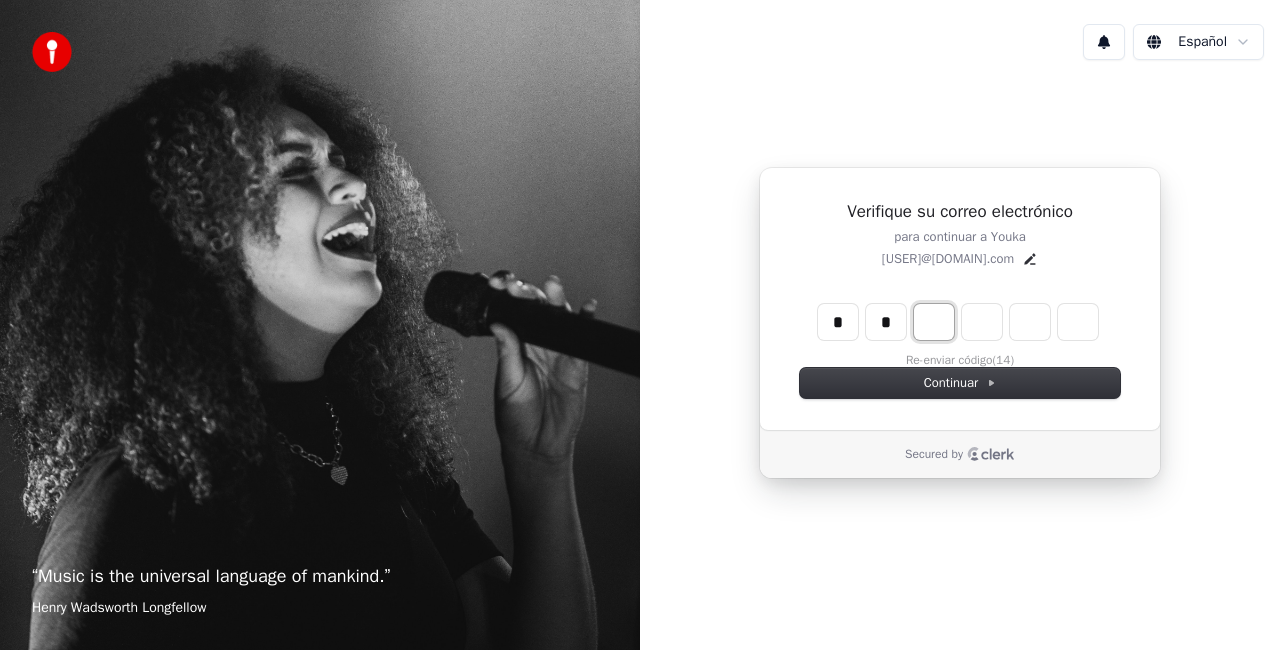 type on "*" 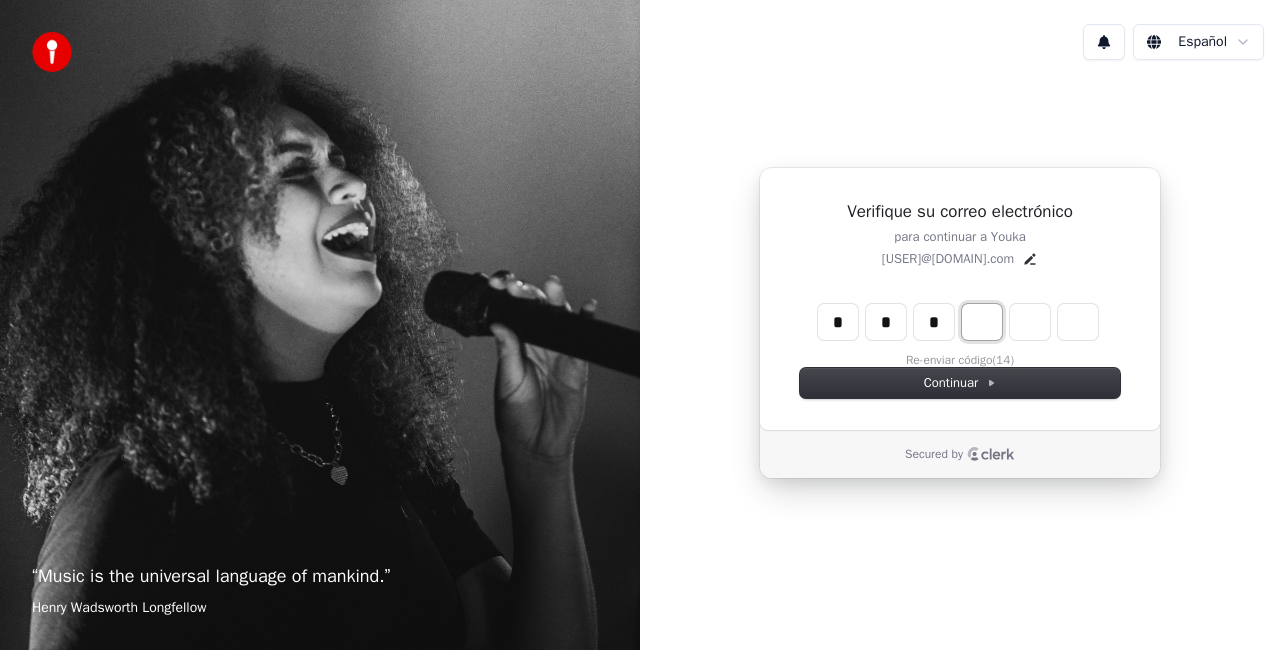 type on "***" 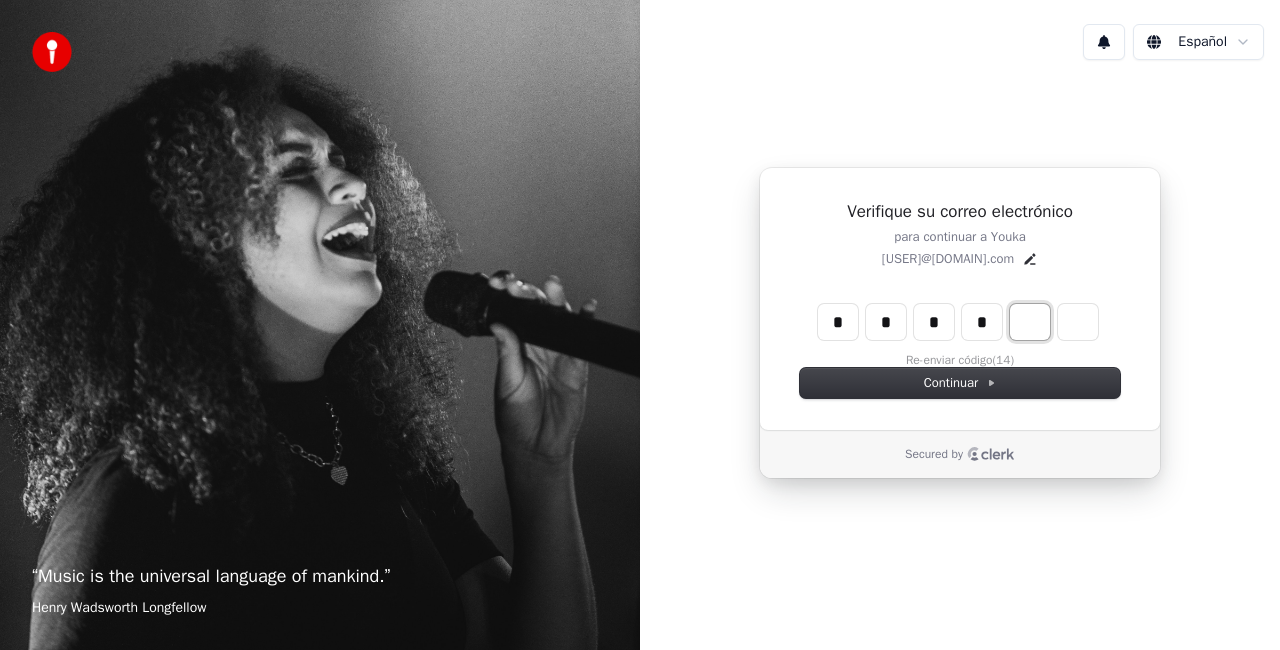 type on "****" 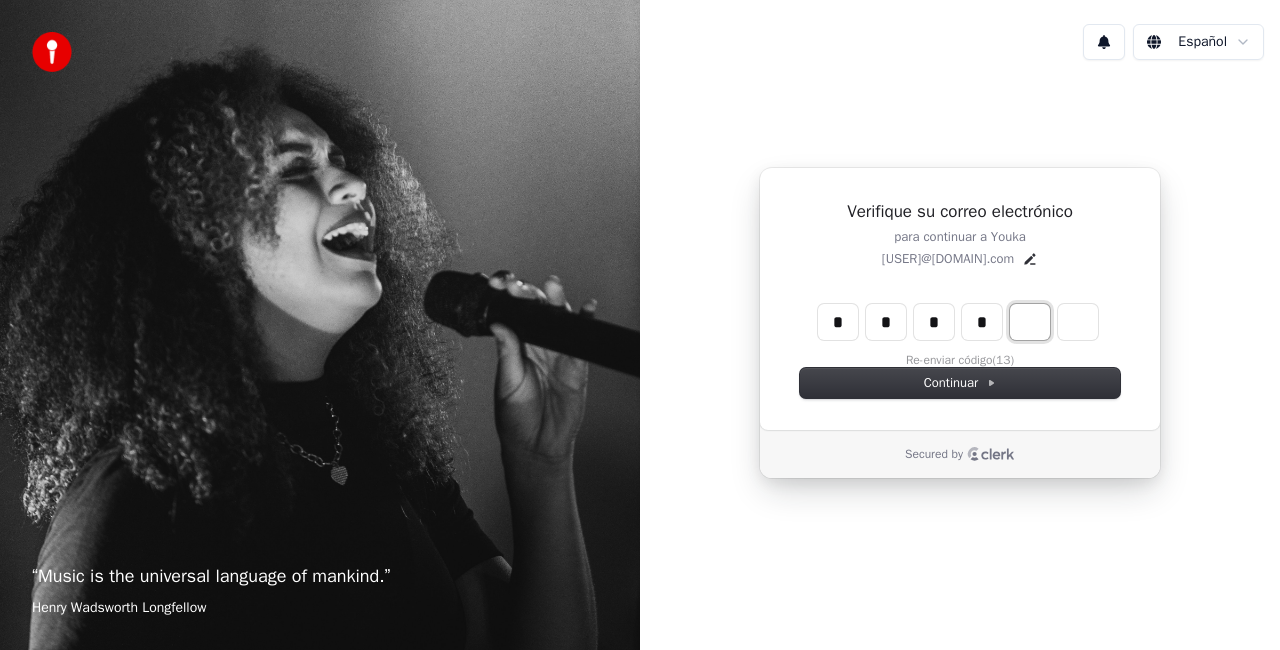 type on "*" 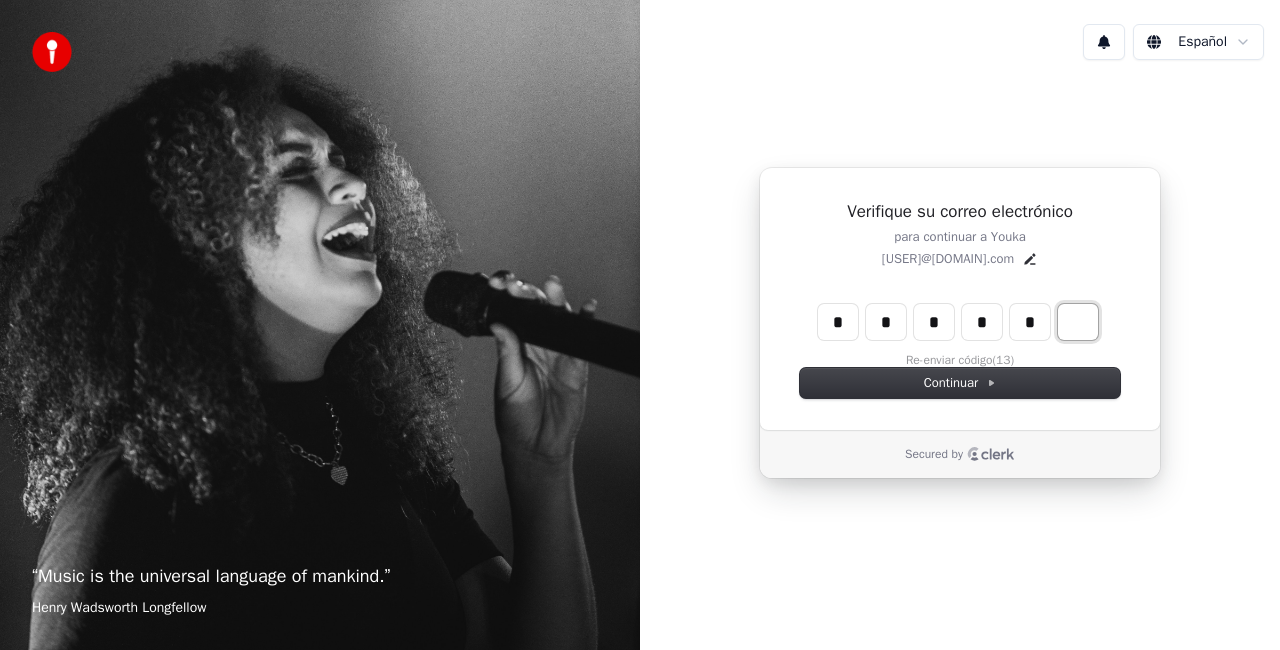 type on "******" 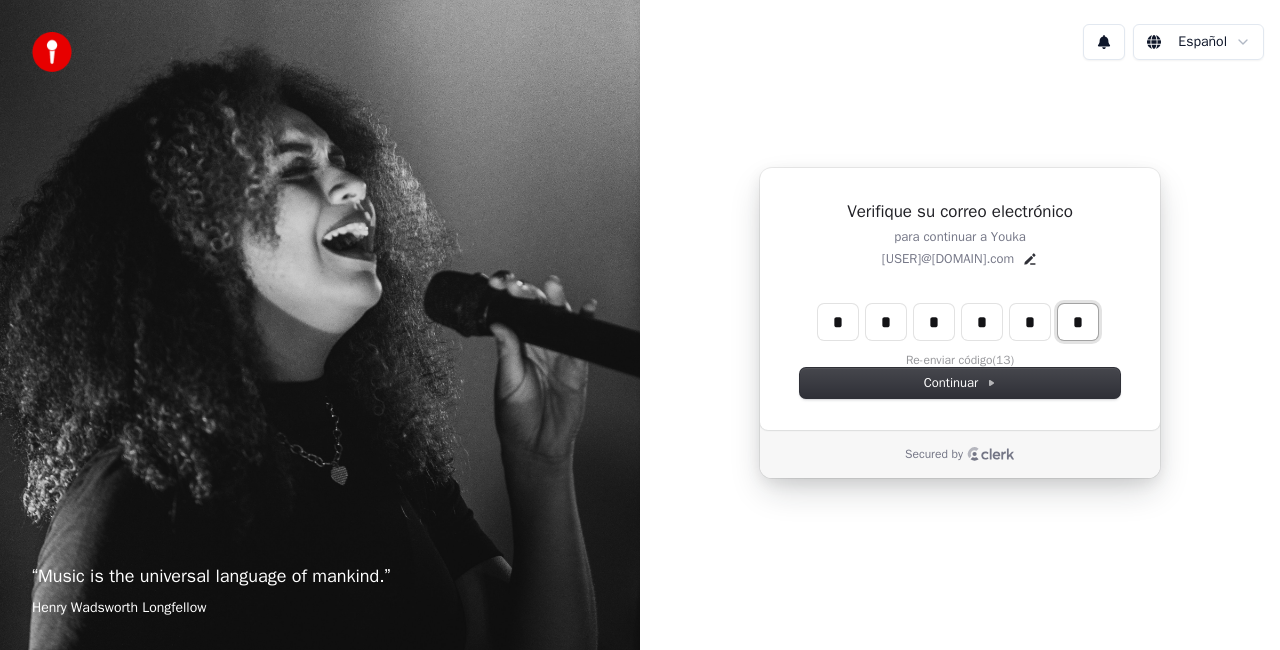 type on "*" 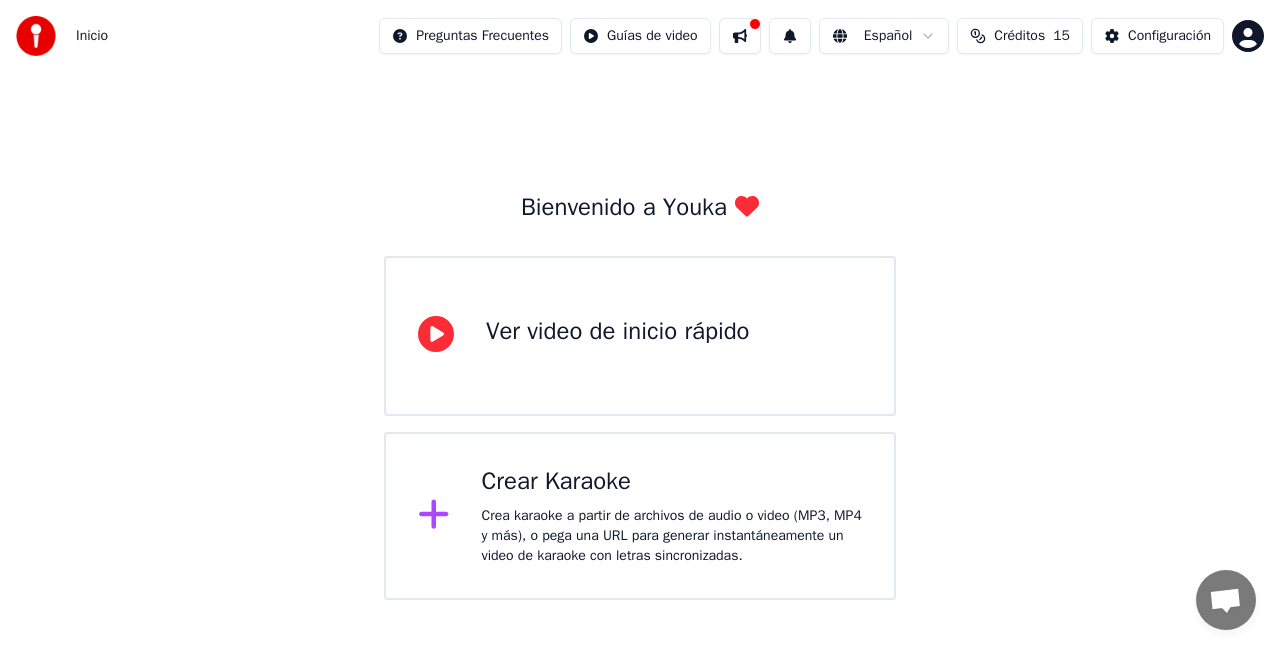 click 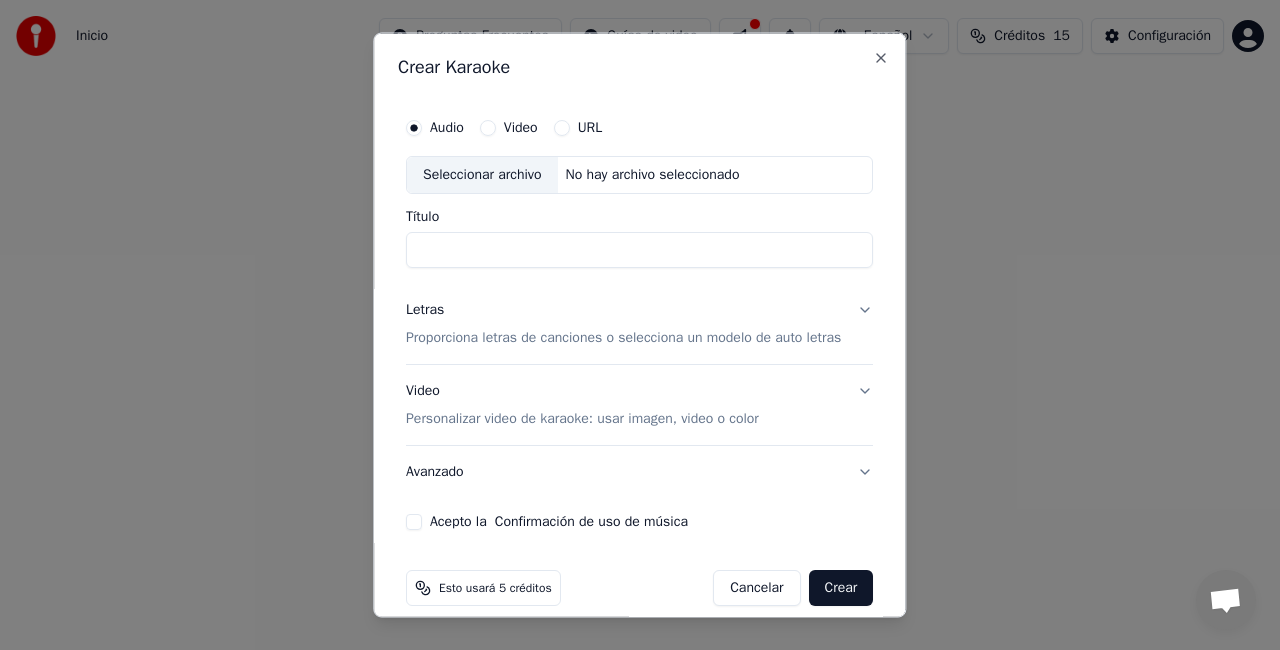 click on "Video" at bounding box center (488, 128) 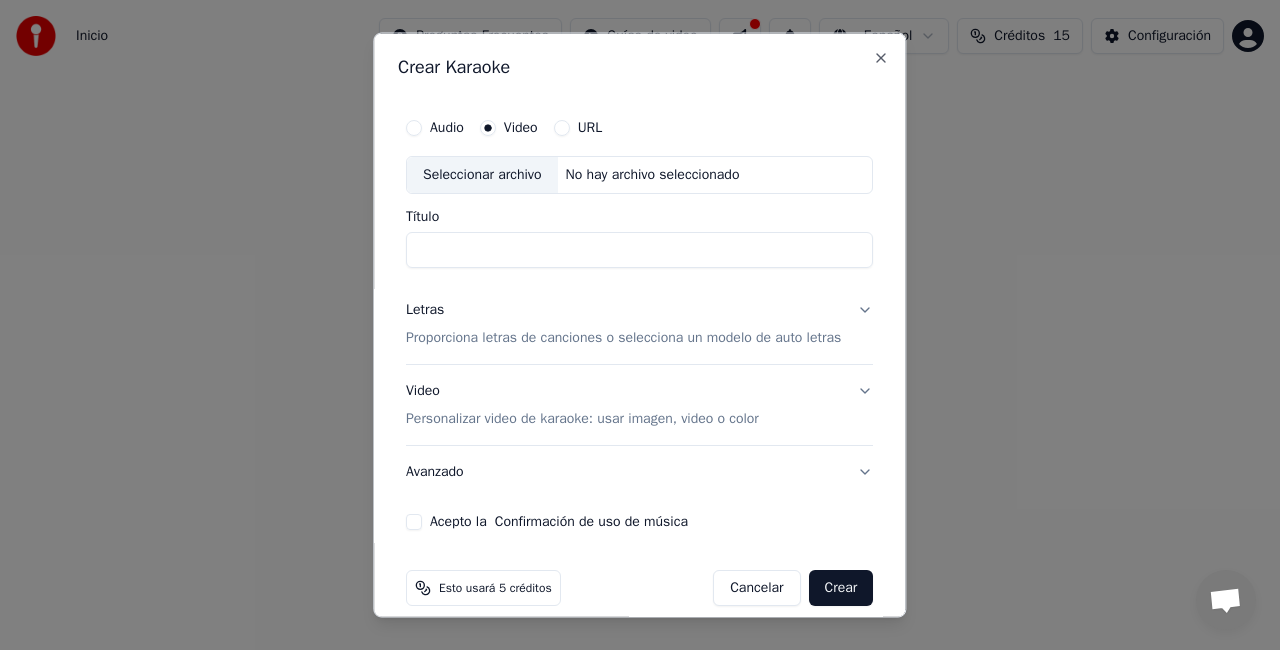 click on "Seleccionar archivo" at bounding box center (482, 175) 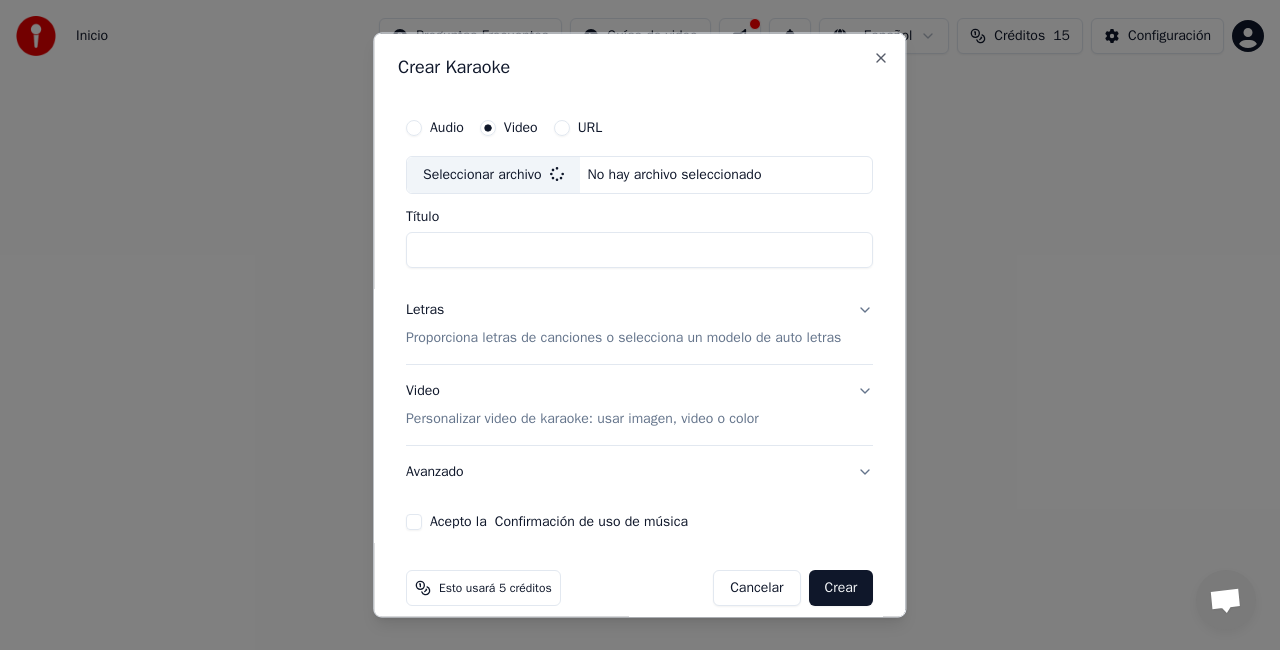type on "**********" 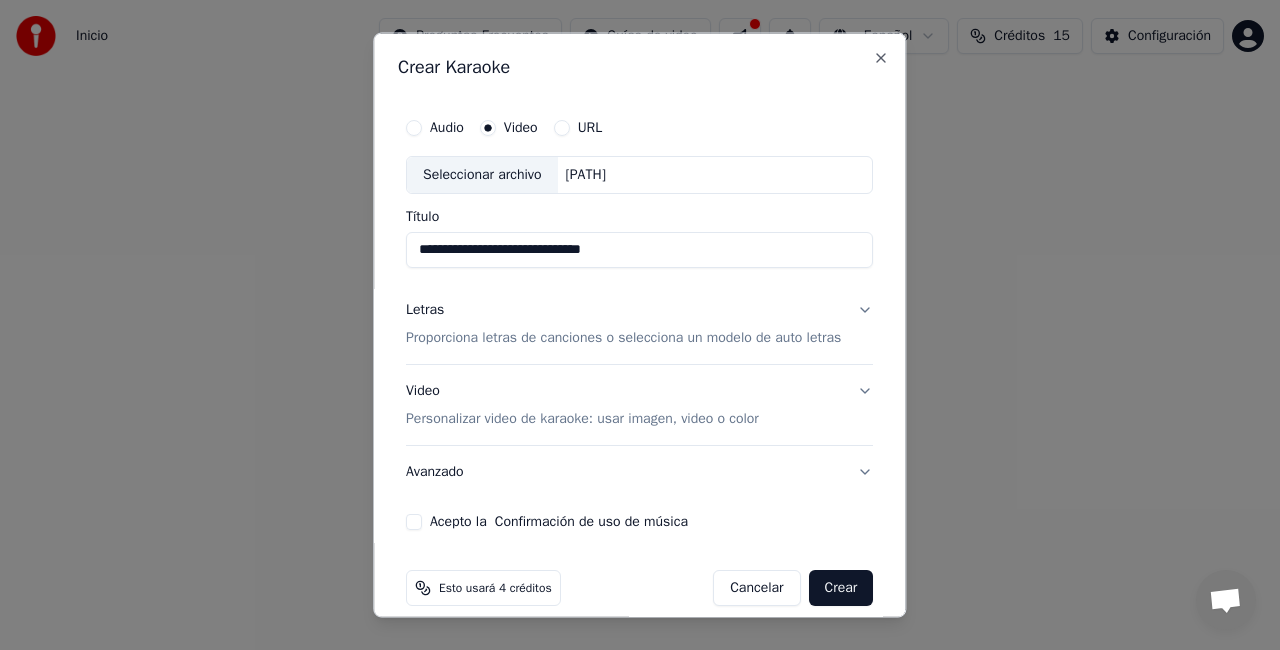 click on "Video Personalizar video de karaoke: usar imagen, video o color" at bounding box center (639, 404) 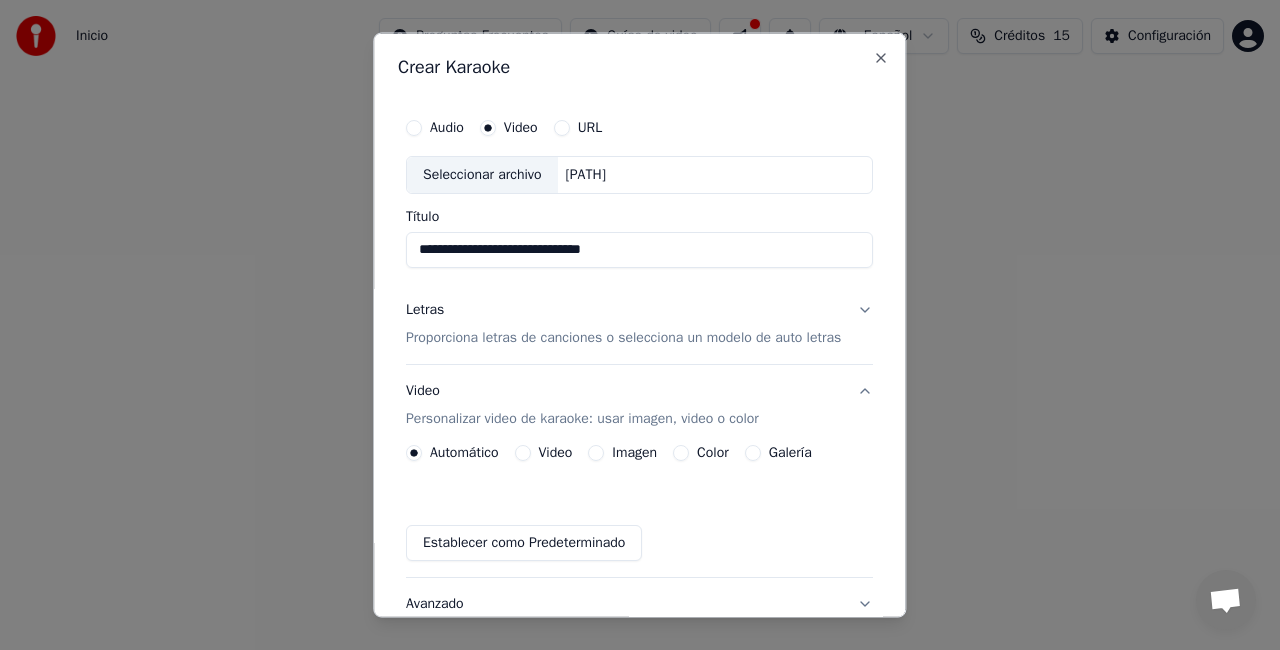 click on "Video" at bounding box center (544, 452) 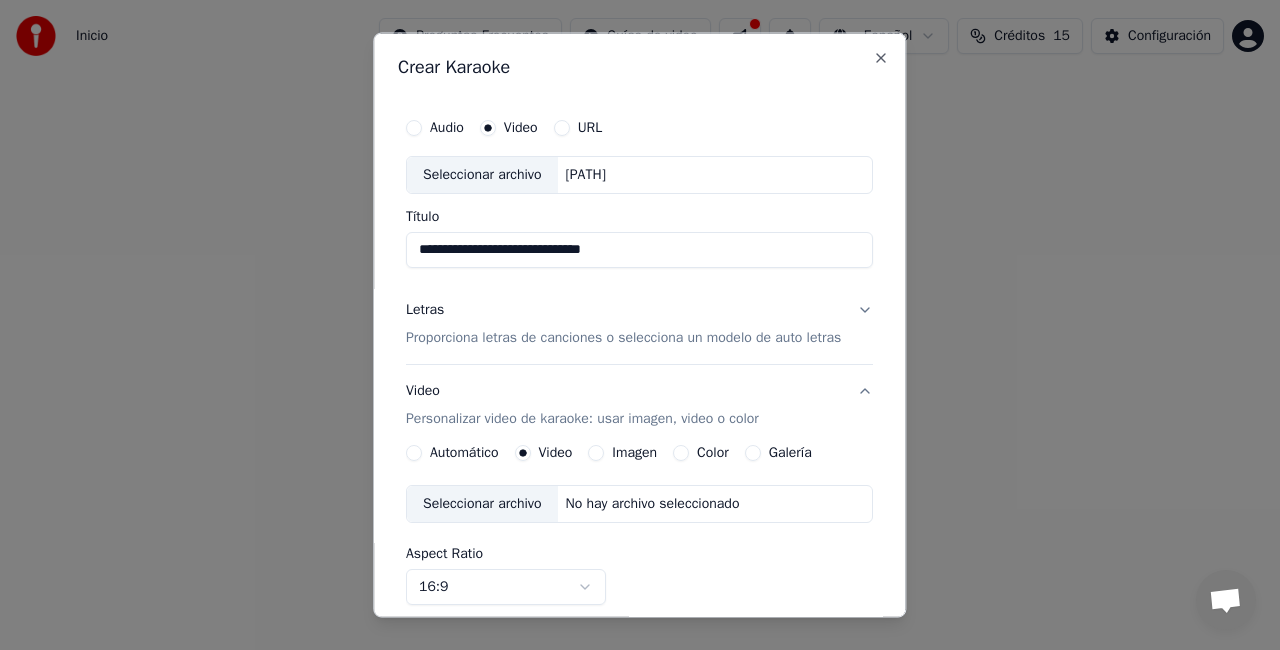 click 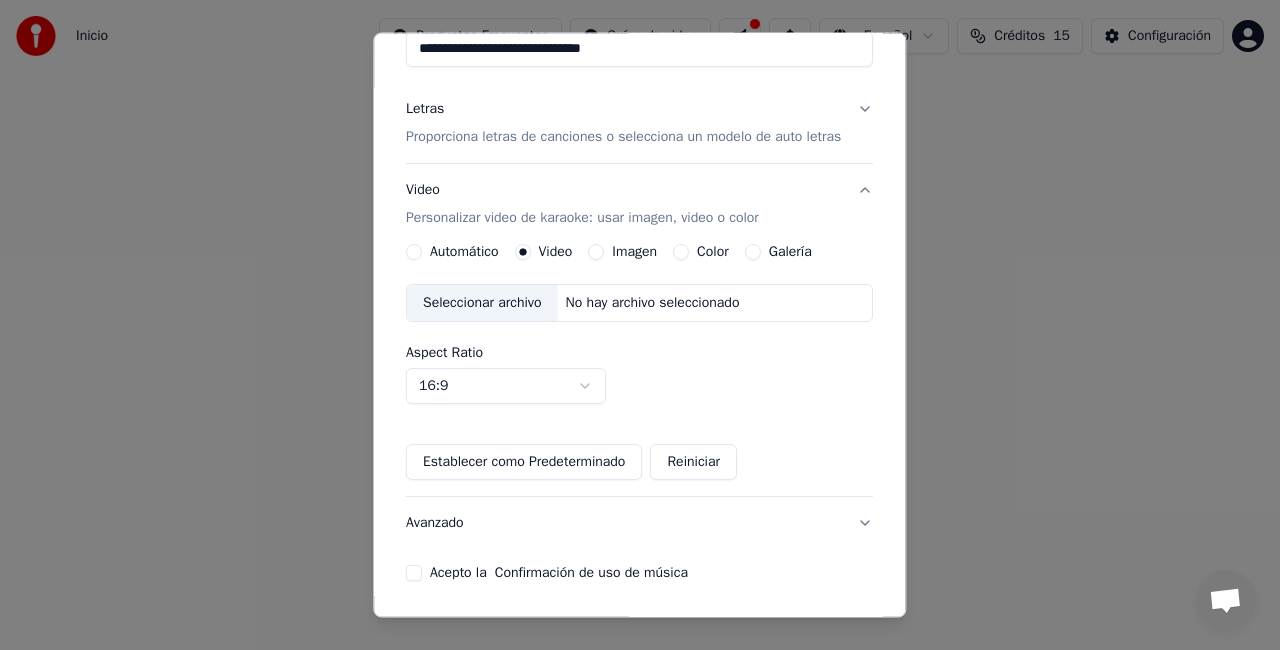 scroll, scrollTop: 270, scrollLeft: 0, axis: vertical 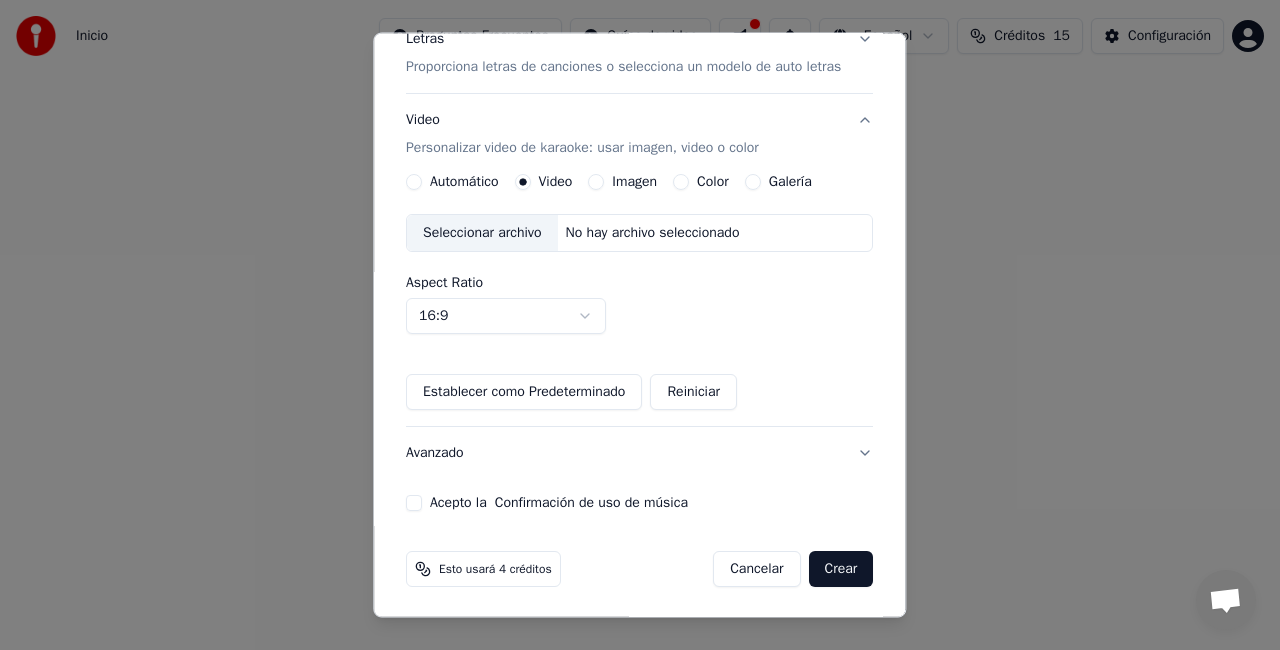 click on "Acepto la   Confirmación de uso de música" at bounding box center [414, 503] 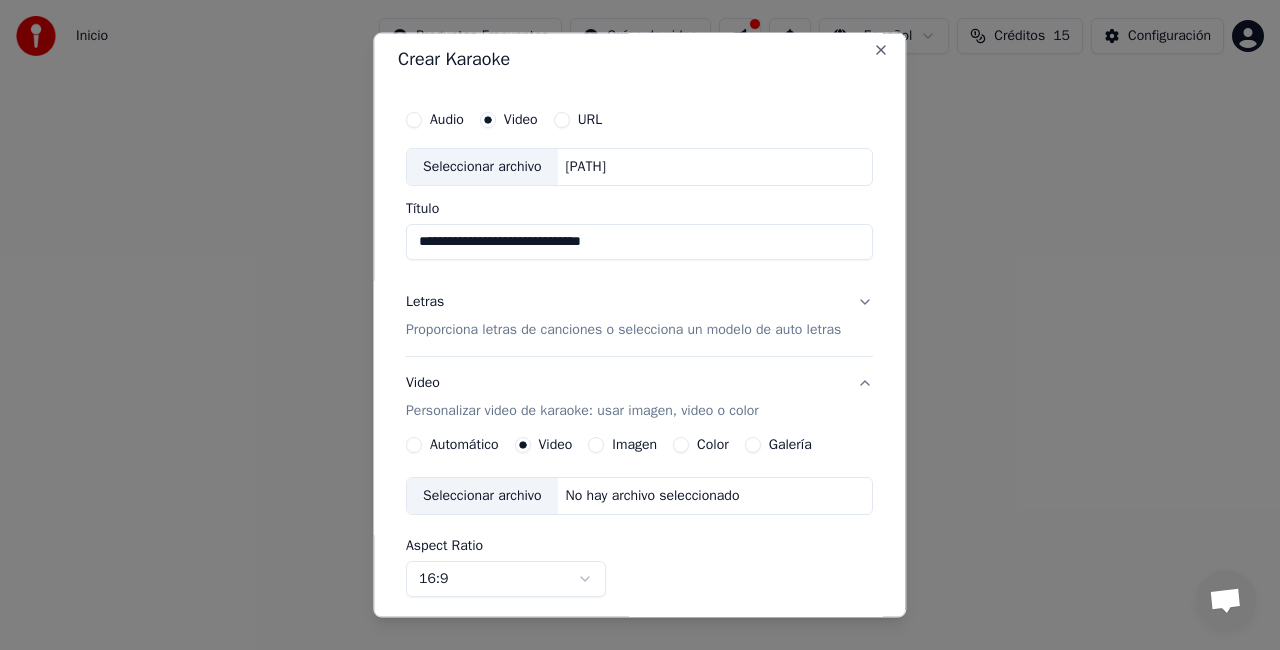 scroll, scrollTop: 0, scrollLeft: 0, axis: both 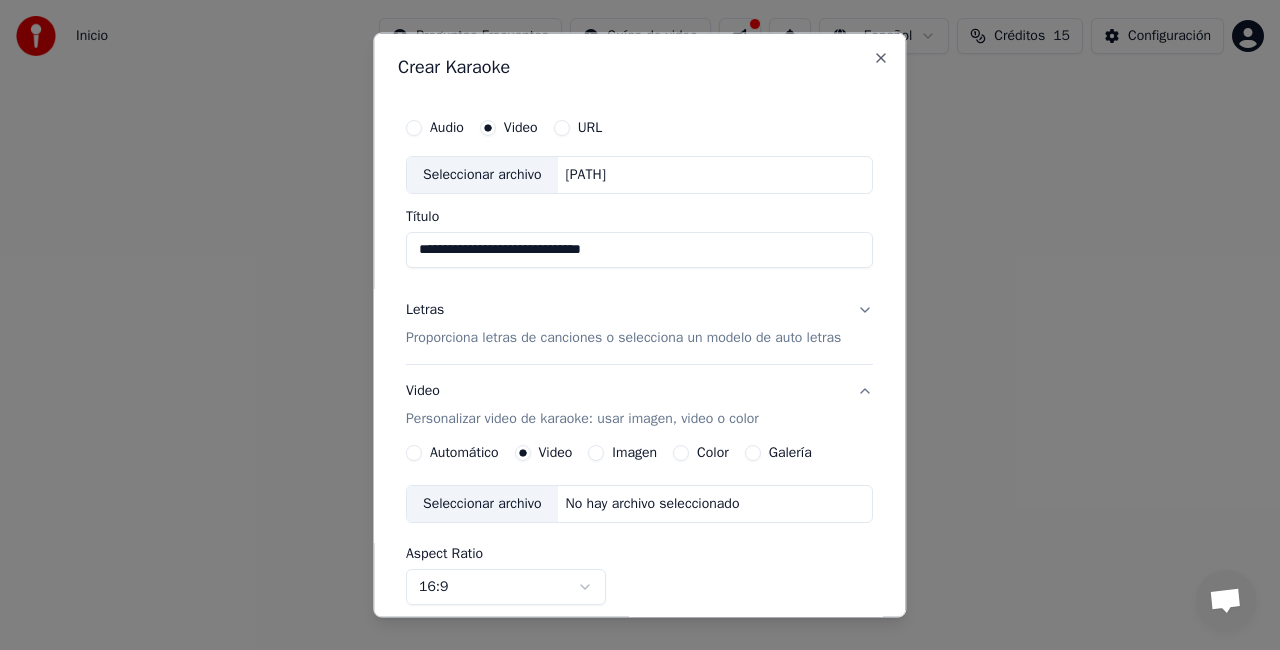 click on "Proporciona letras de canciones o selecciona un modelo de auto letras" at bounding box center (623, 337) 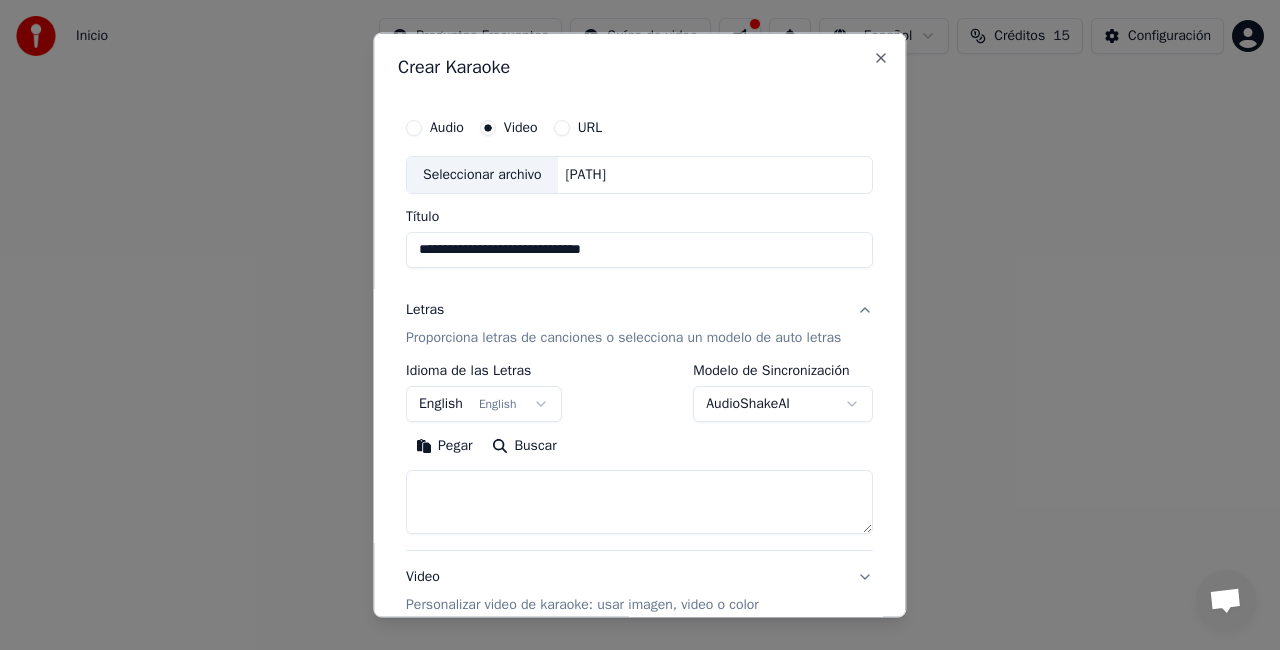 click on "English English" at bounding box center (484, 403) 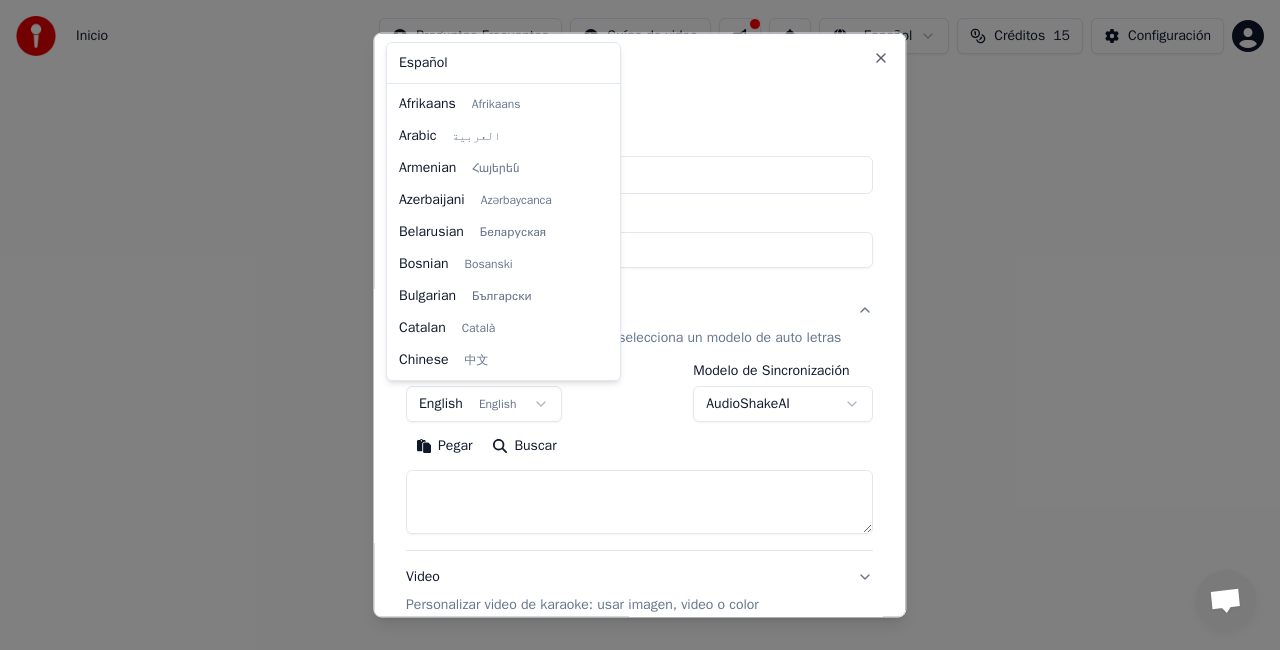 scroll, scrollTop: 160, scrollLeft: 0, axis: vertical 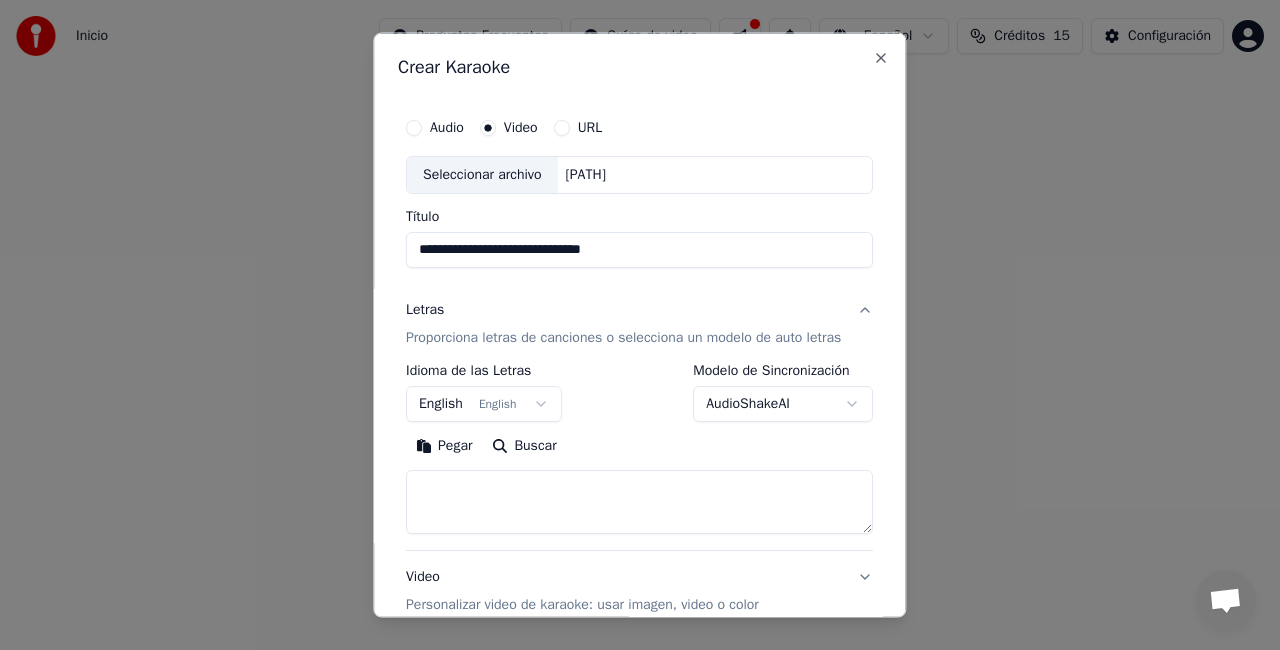 click on "**********" at bounding box center [640, 300] 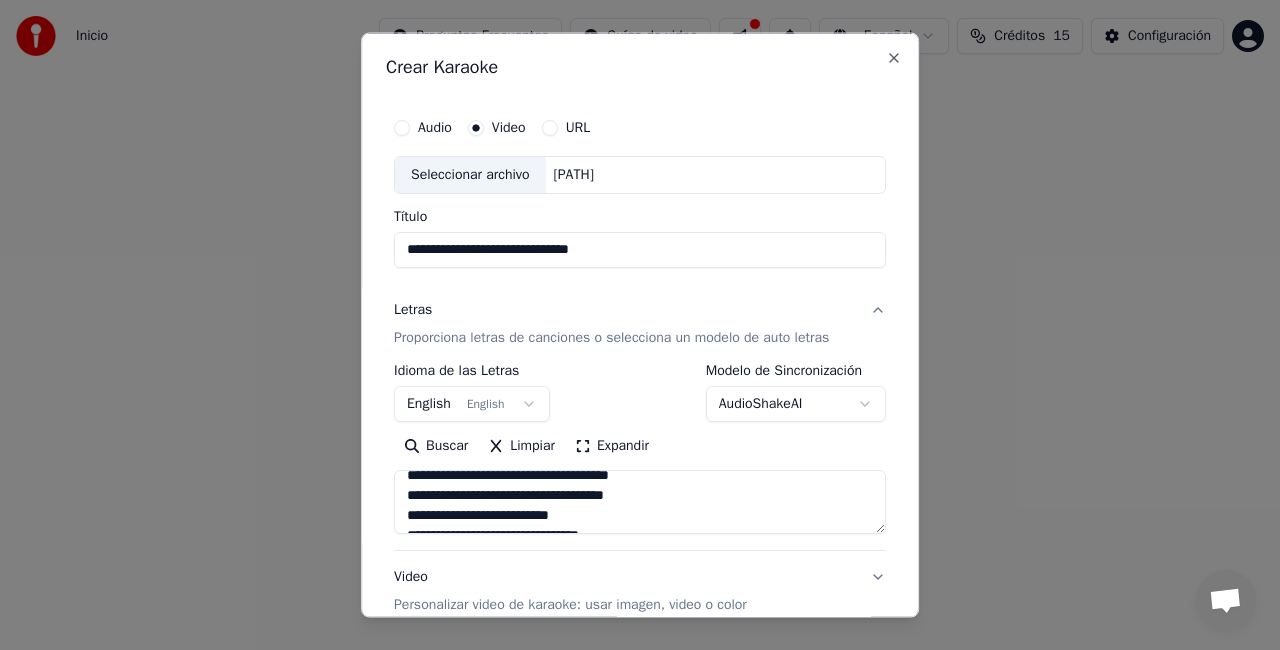 scroll, scrollTop: 273, scrollLeft: 0, axis: vertical 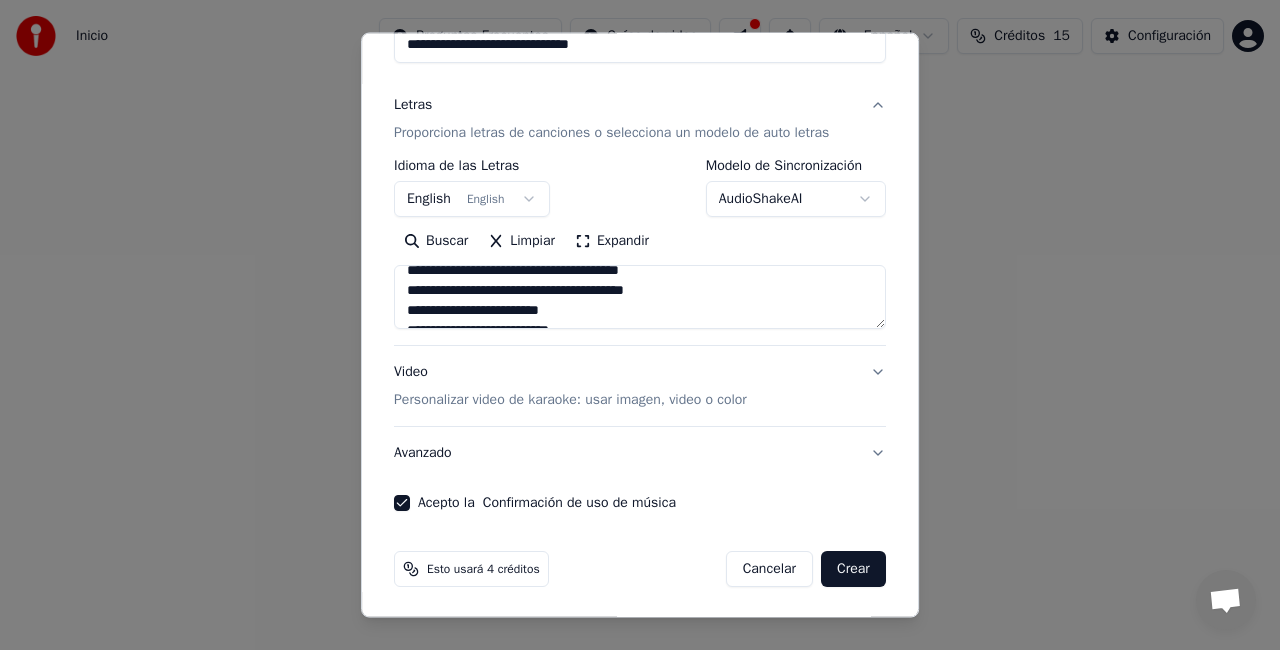 type on "**********" 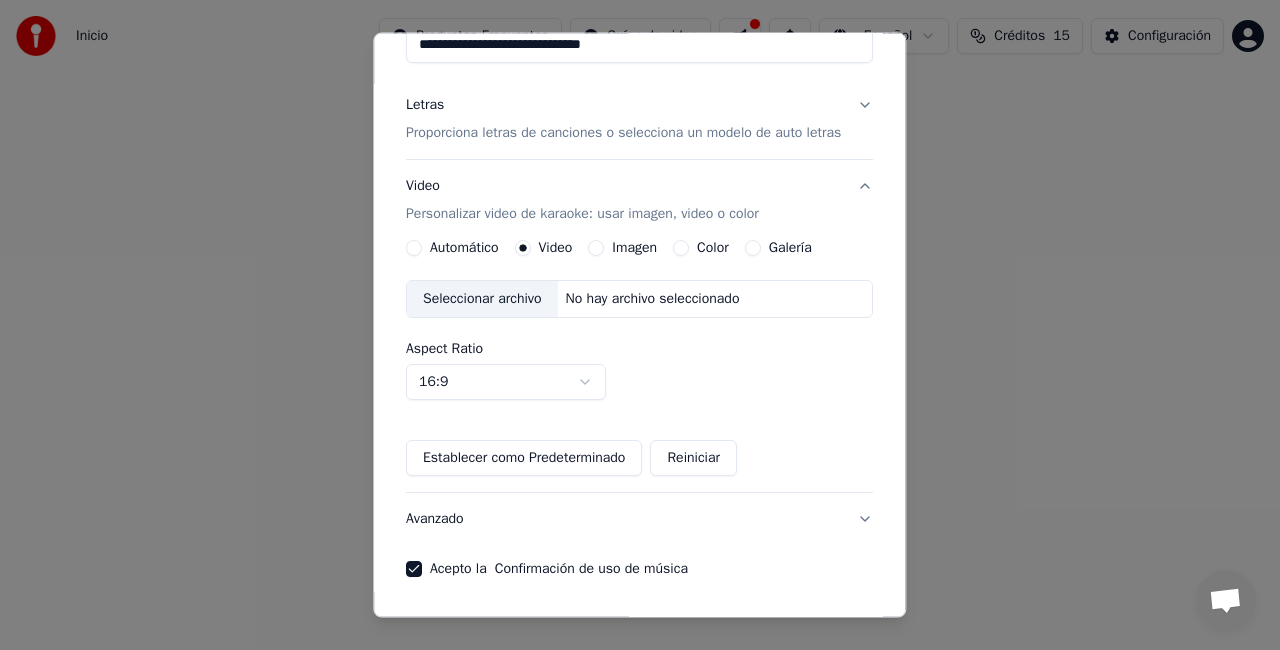 scroll, scrollTop: 270, scrollLeft: 0, axis: vertical 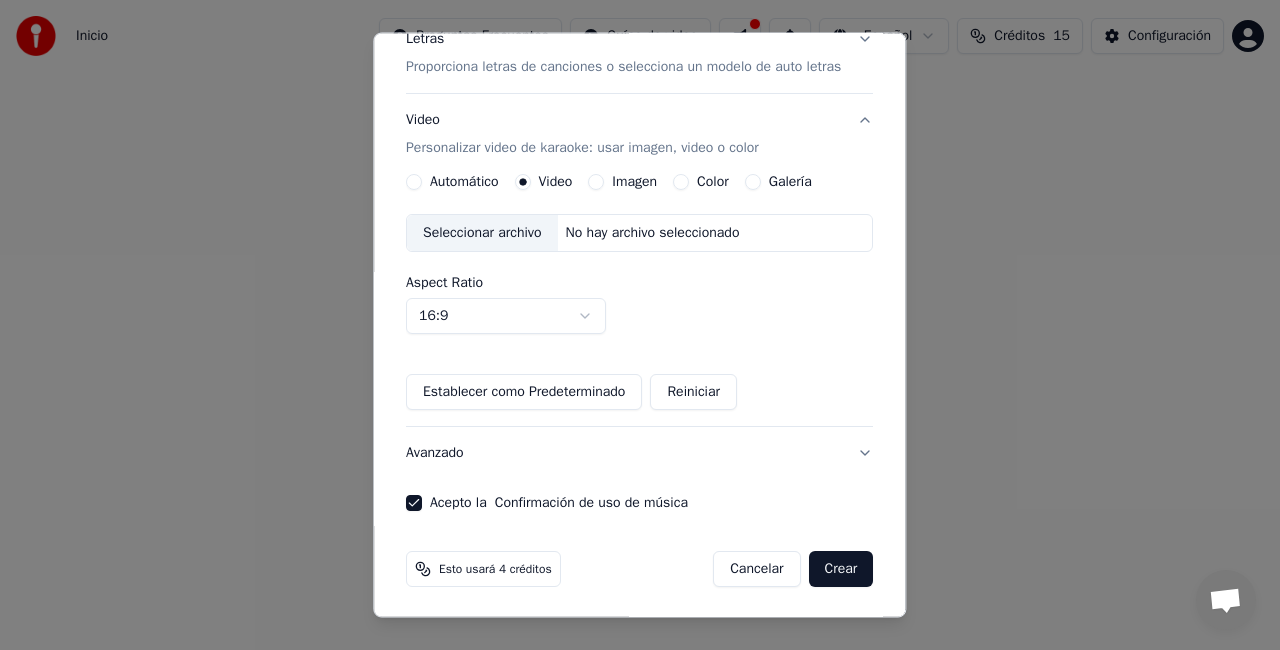 click on "**********" at bounding box center [640, 300] 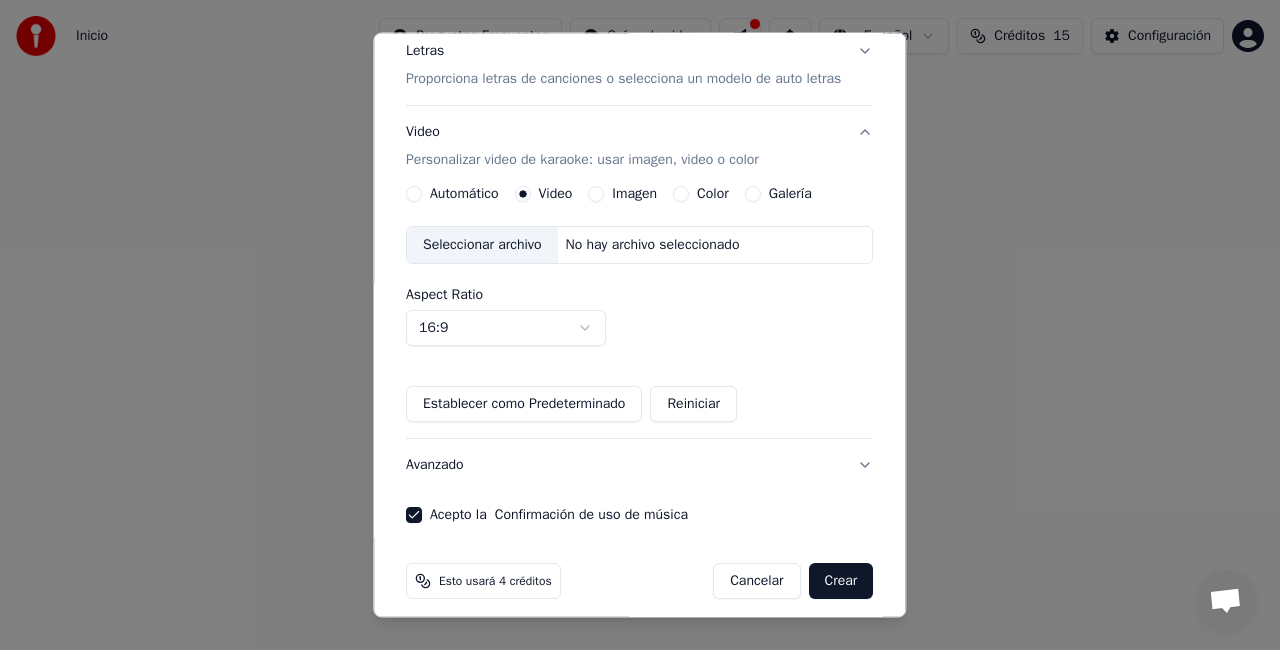 scroll, scrollTop: 270, scrollLeft: 0, axis: vertical 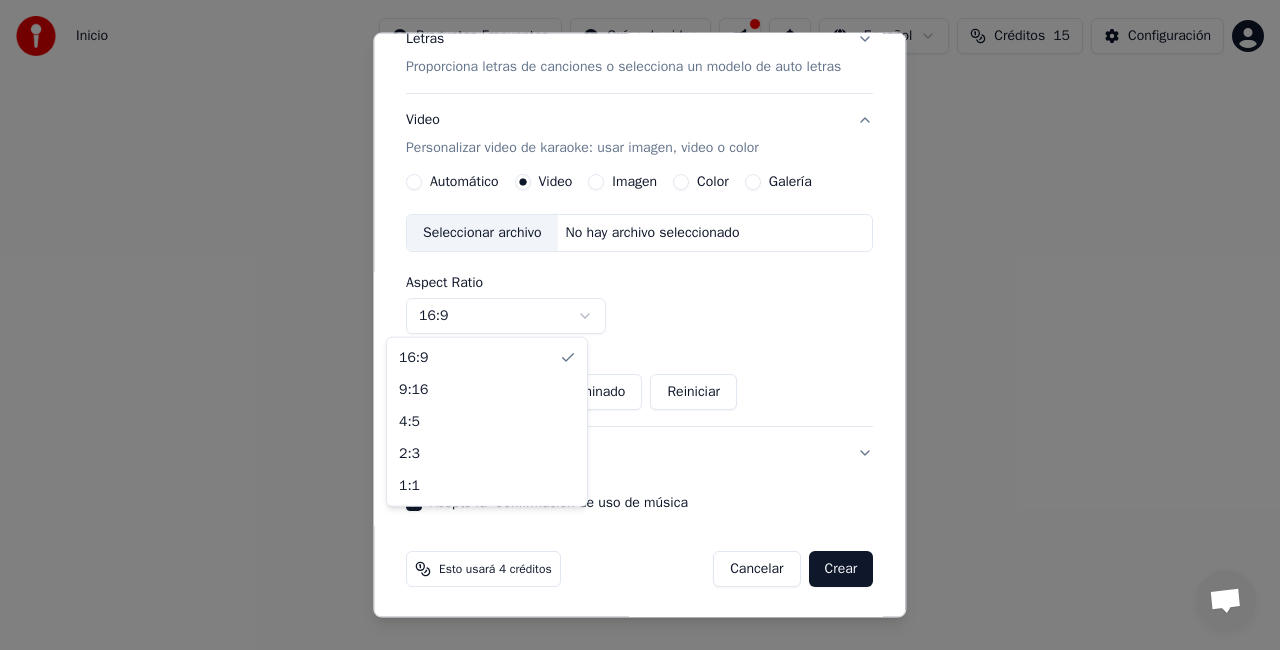 click on "**********" at bounding box center [640, 300] 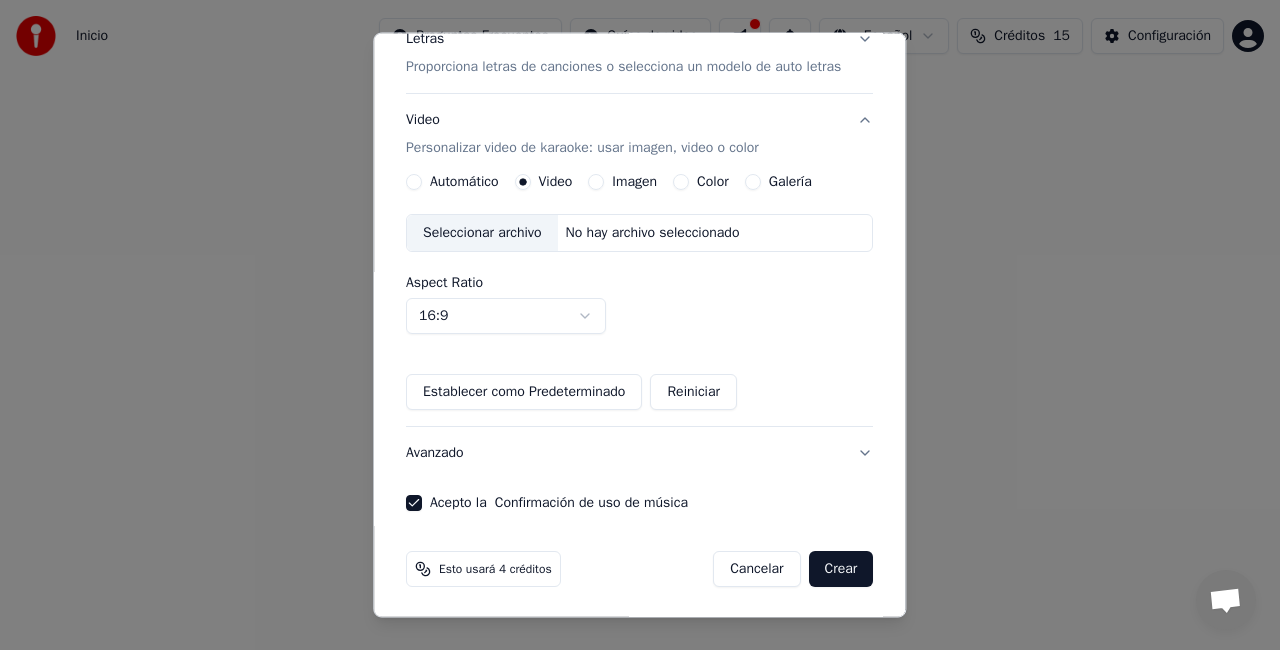 click on "Avanzado" at bounding box center [639, 453] 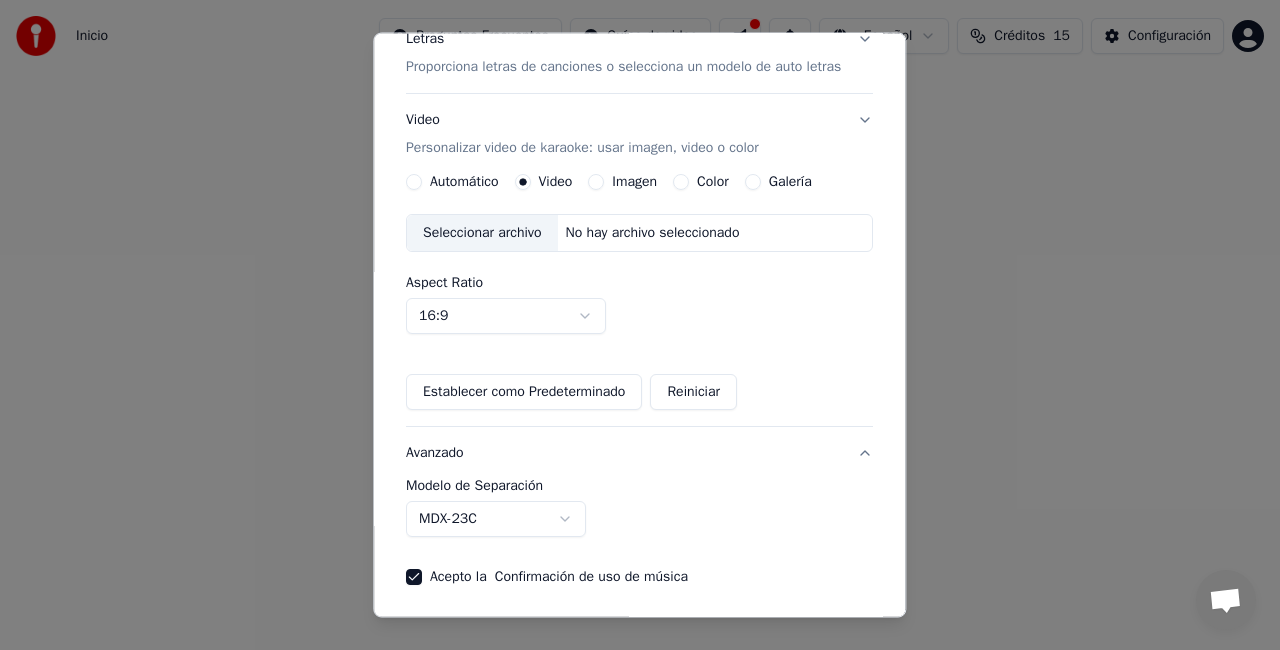 scroll, scrollTop: 92, scrollLeft: 0, axis: vertical 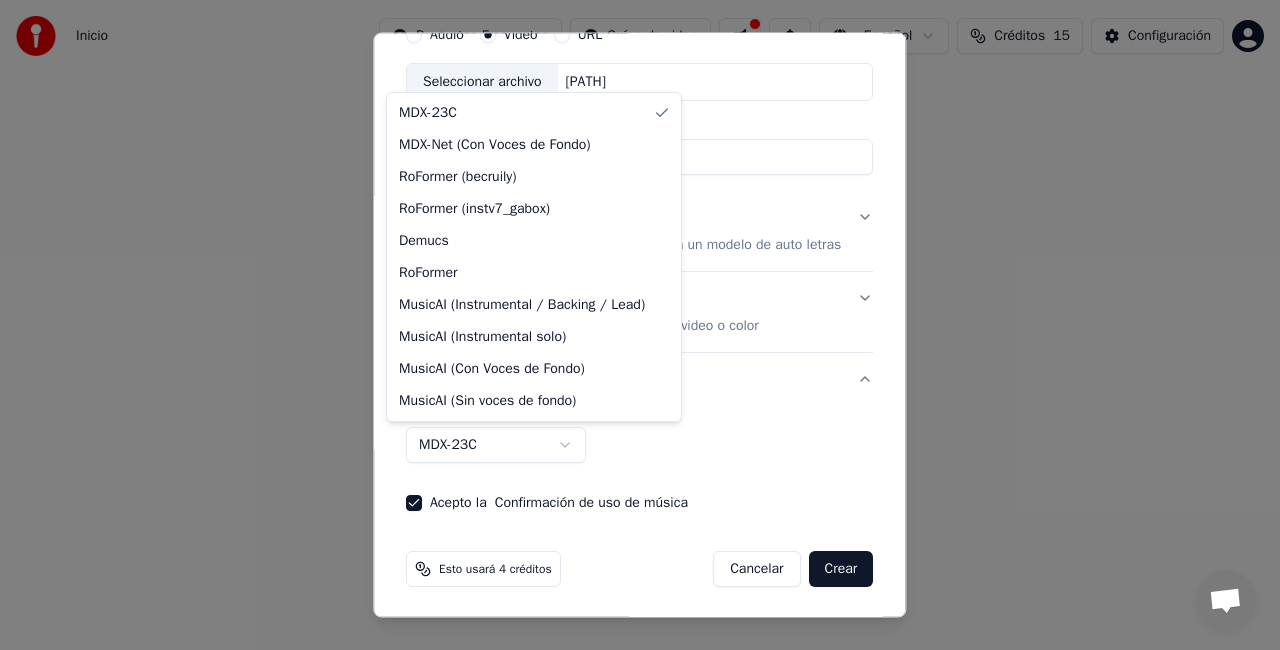 click on "**********" at bounding box center [640, 300] 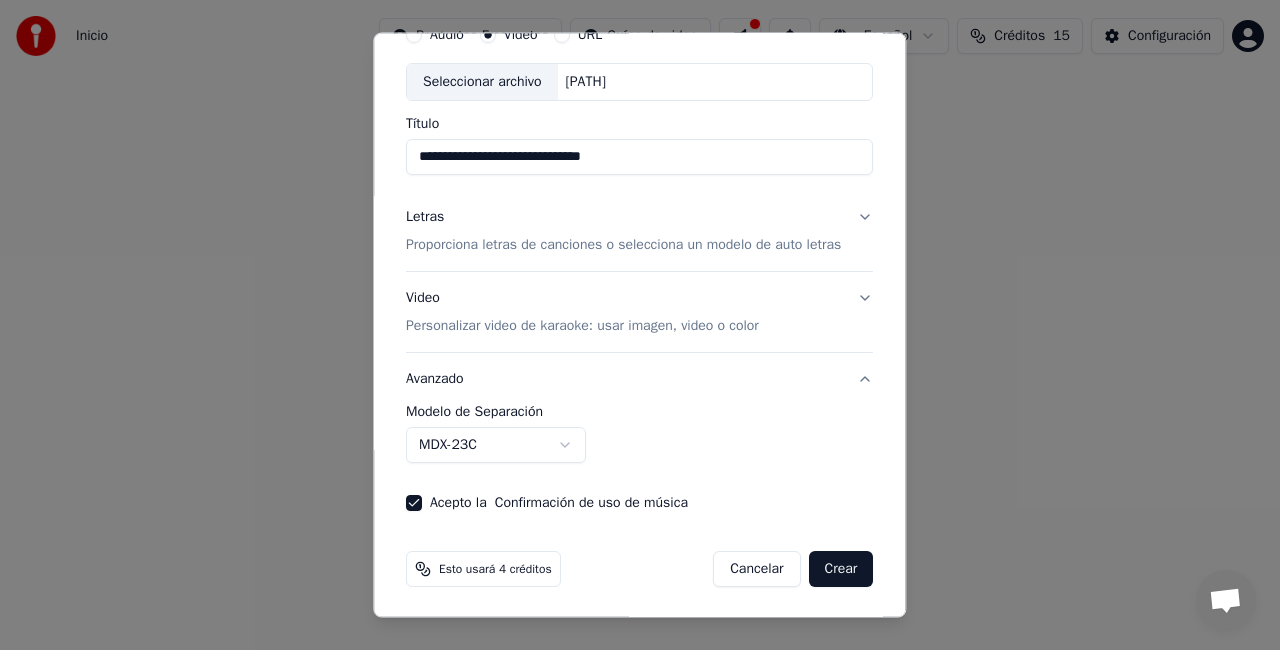 click on "Esto usará 4 créditos Cancelar Crear" at bounding box center (639, 569) 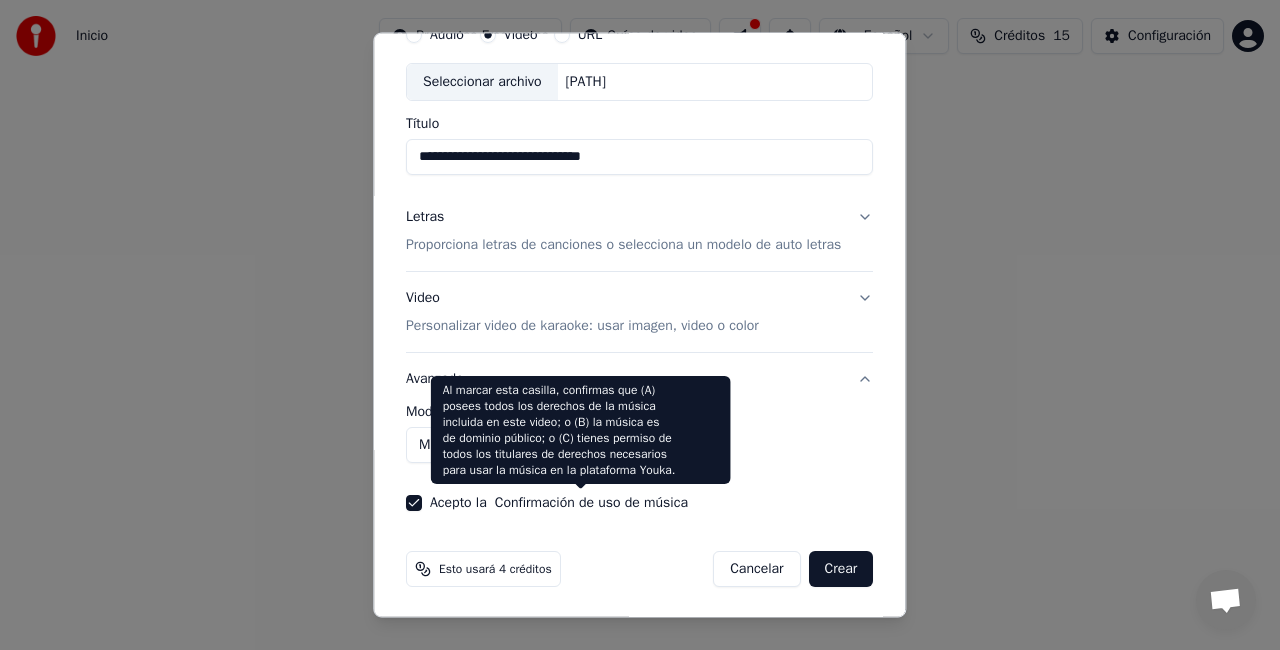 click on "Confirmación de uso de música" at bounding box center [591, 503] 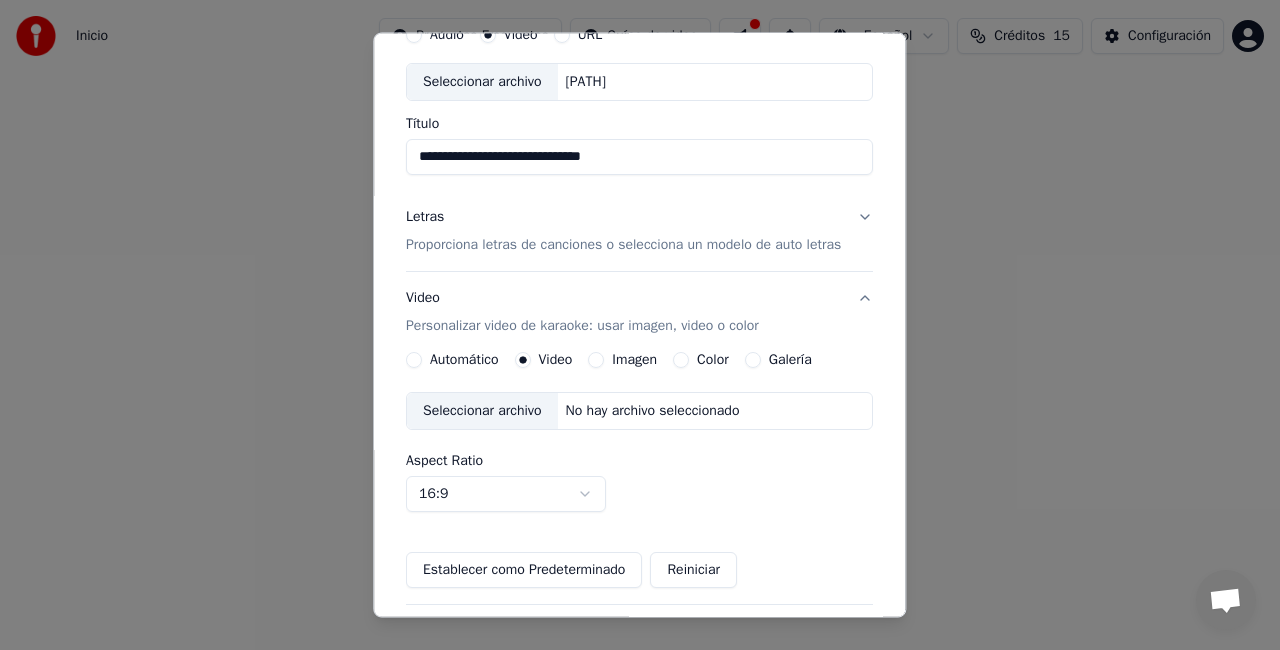 scroll, scrollTop: 270, scrollLeft: 0, axis: vertical 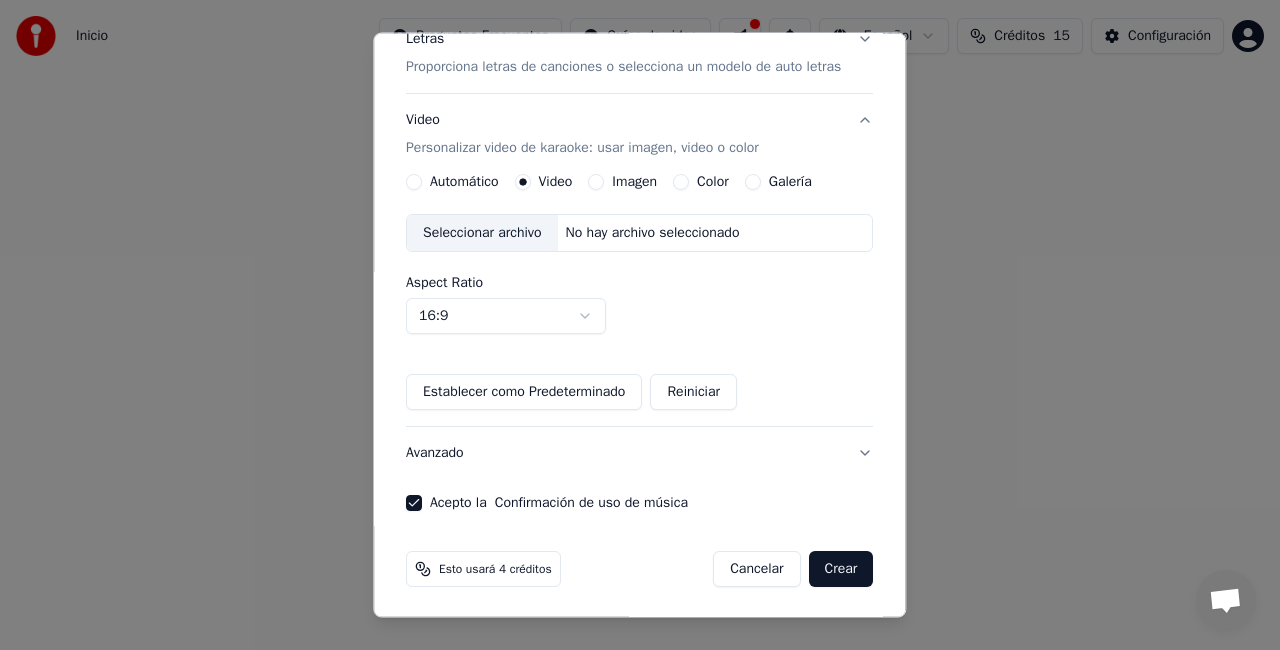 click on "Acepto la   Confirmación de uso de música" at bounding box center [414, 503] 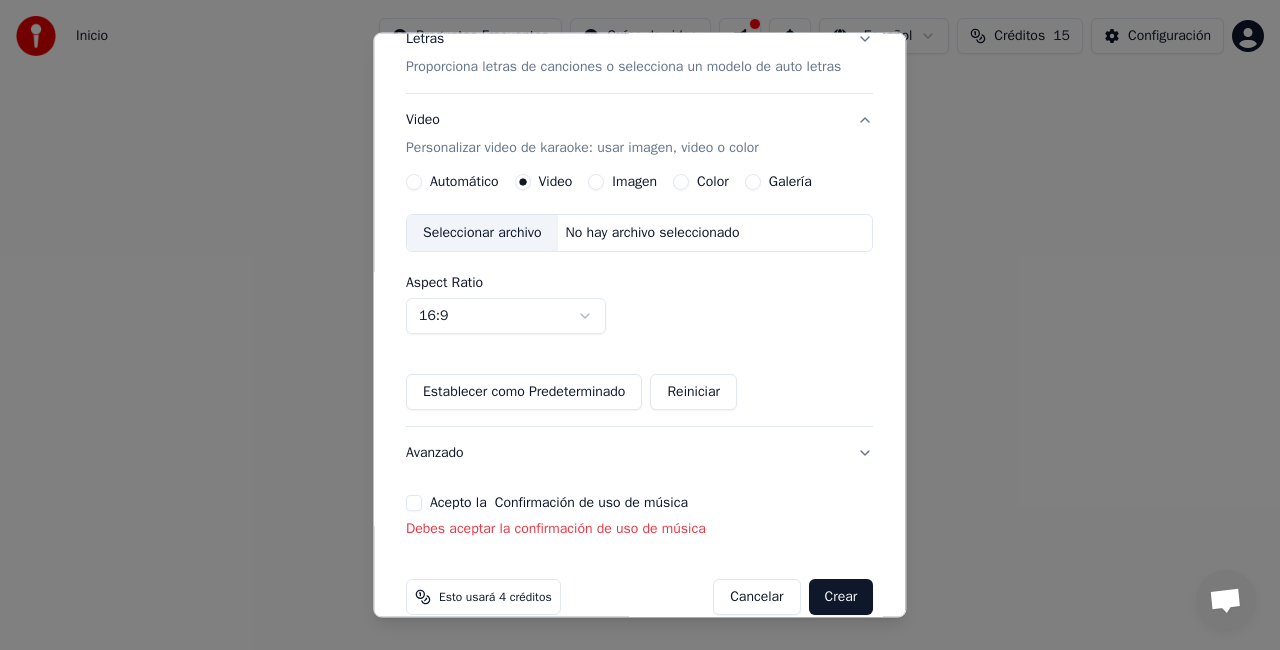 click on "Acepto la   Confirmación de uso de música" at bounding box center [414, 503] 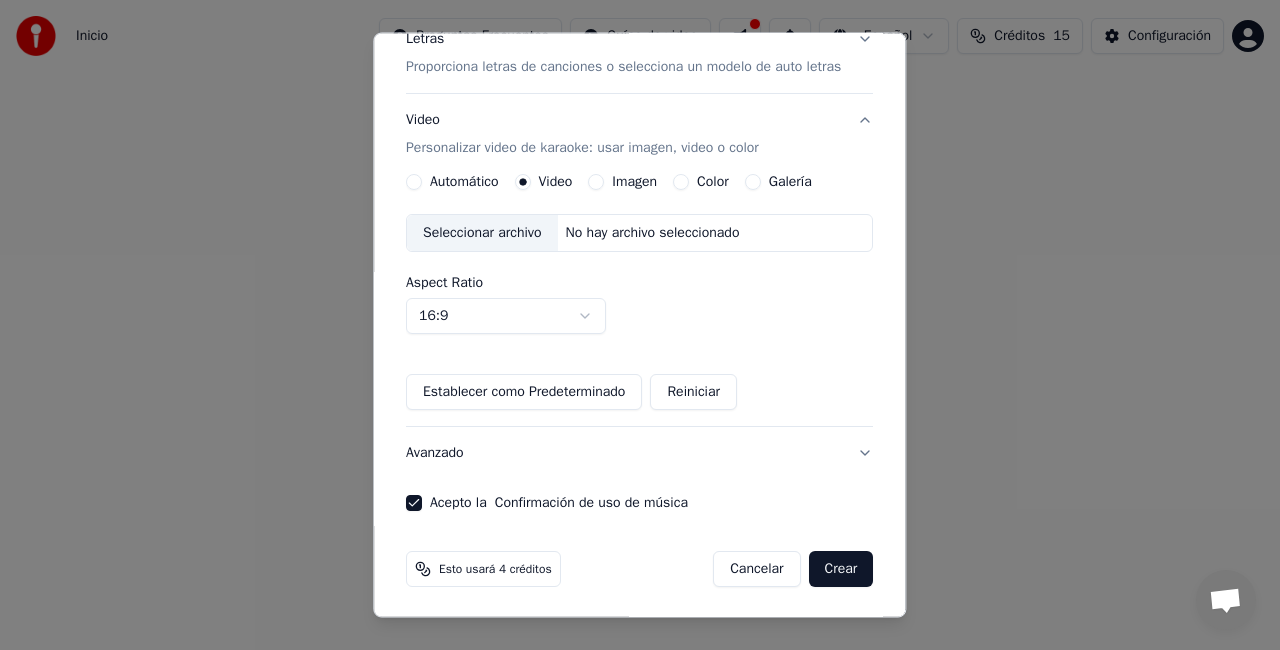click on "Crear" at bounding box center [841, 569] 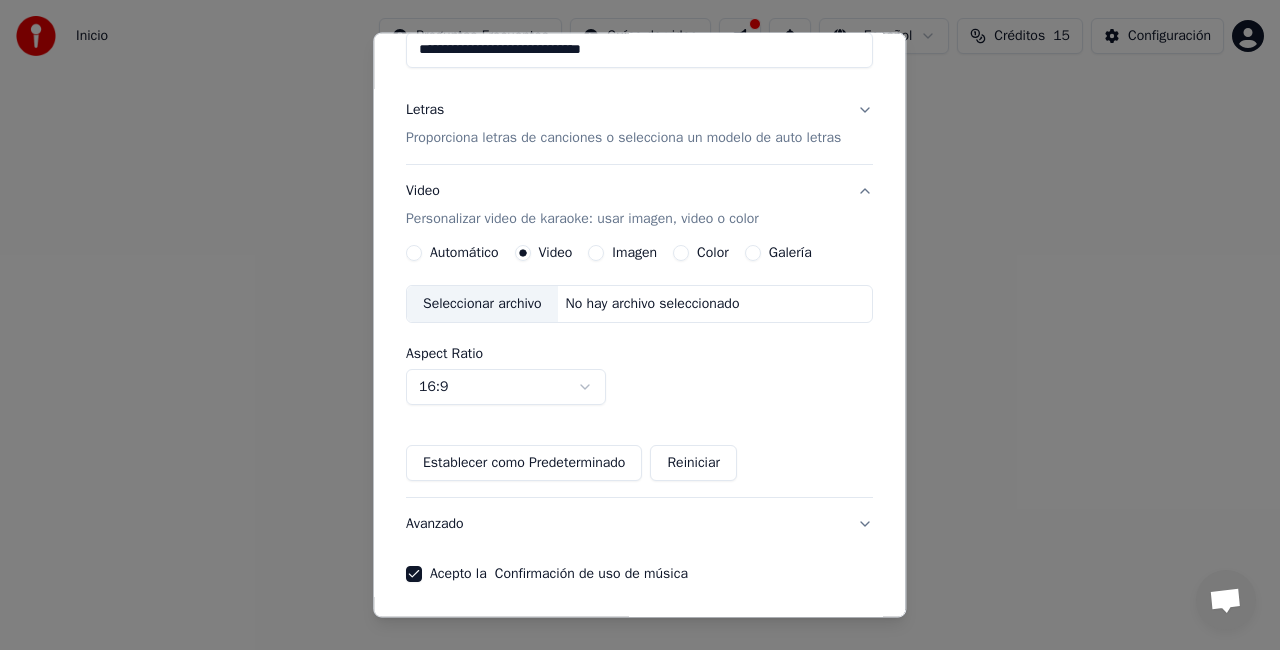 scroll, scrollTop: 270, scrollLeft: 0, axis: vertical 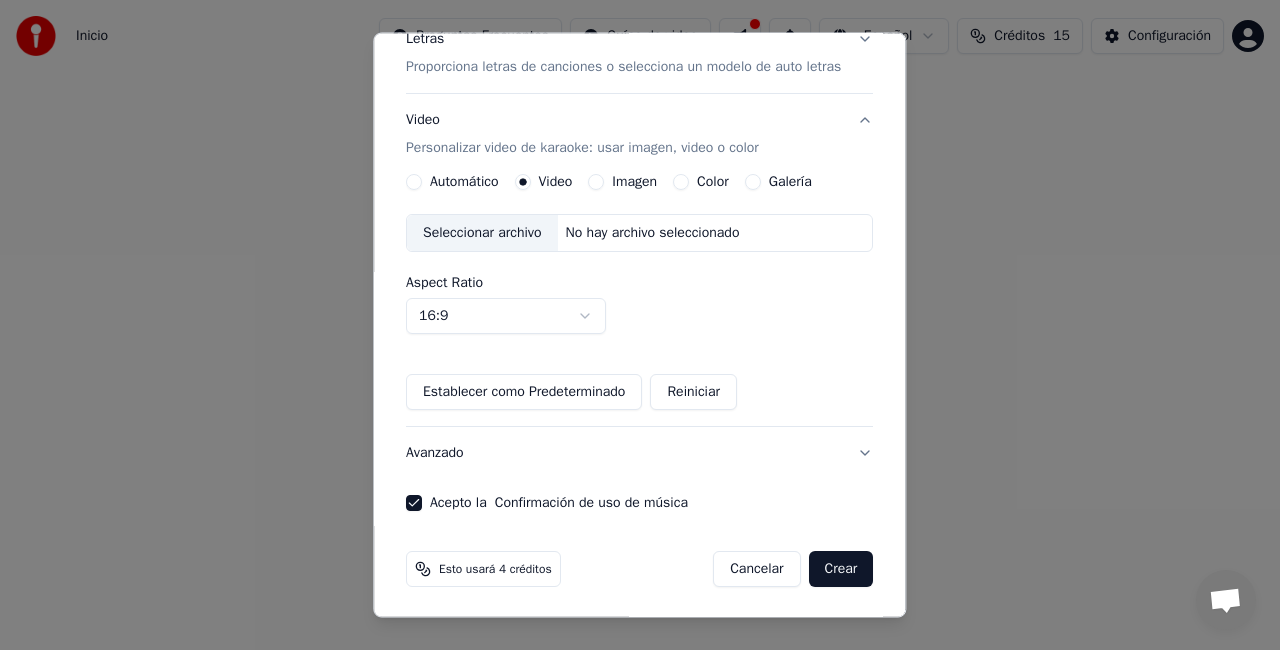click on "Esto usará 4 créditos Cancelar Crear" at bounding box center [639, 569] 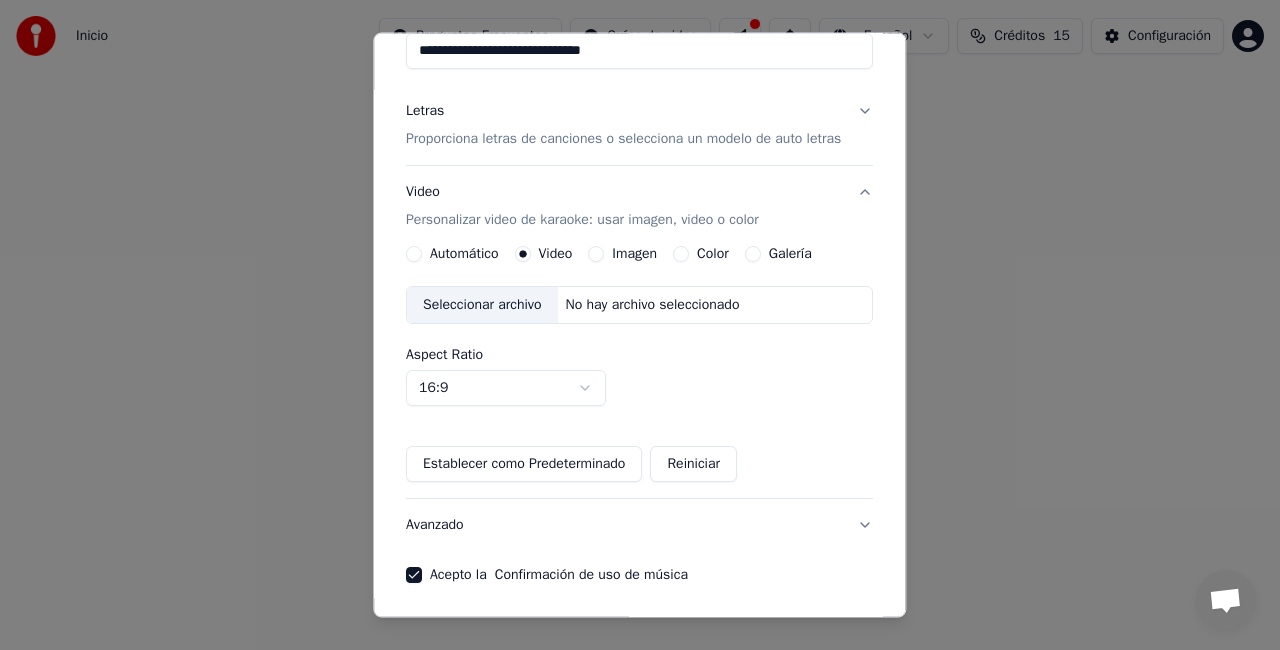 scroll, scrollTop: 200, scrollLeft: 0, axis: vertical 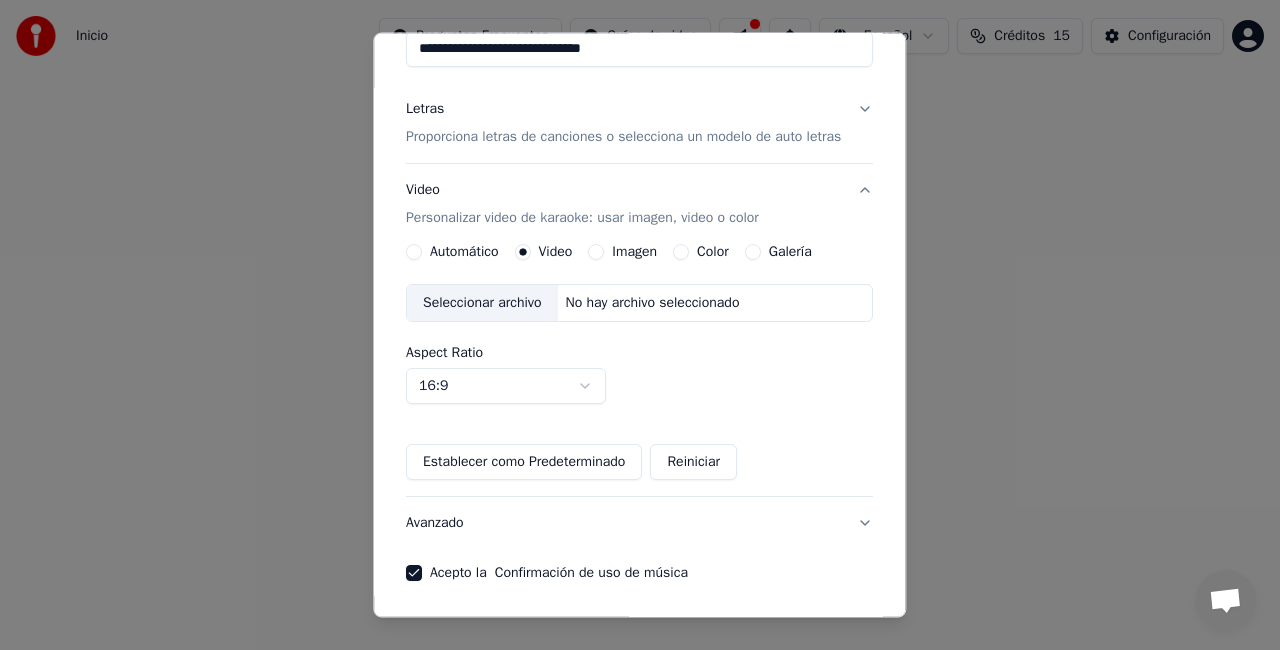 click on "Establecer como Predeterminado" at bounding box center [524, 462] 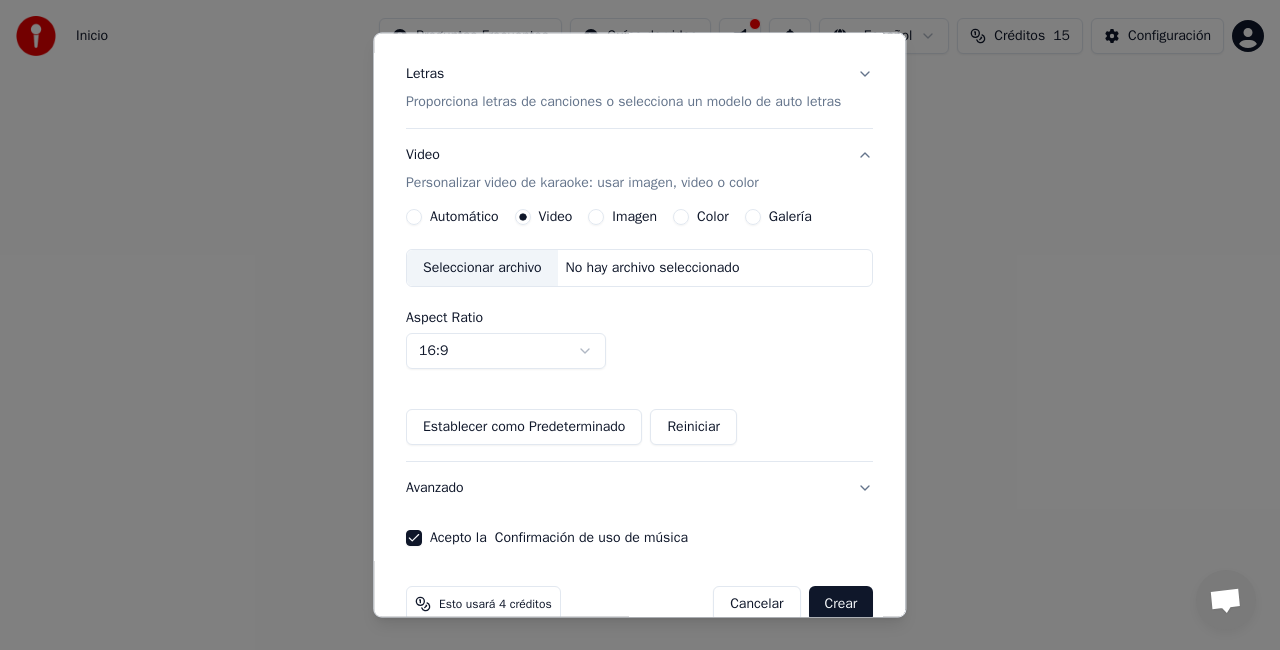 scroll, scrollTop: 270, scrollLeft: 0, axis: vertical 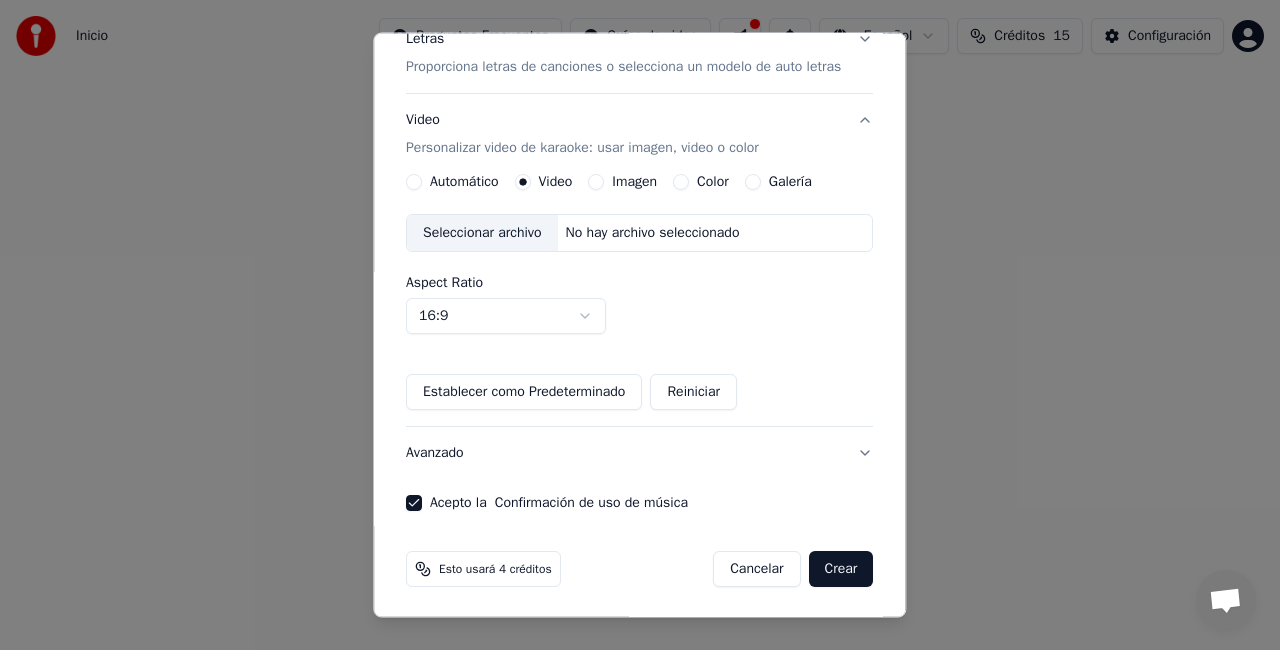 click on "Reiniciar" at bounding box center (694, 392) 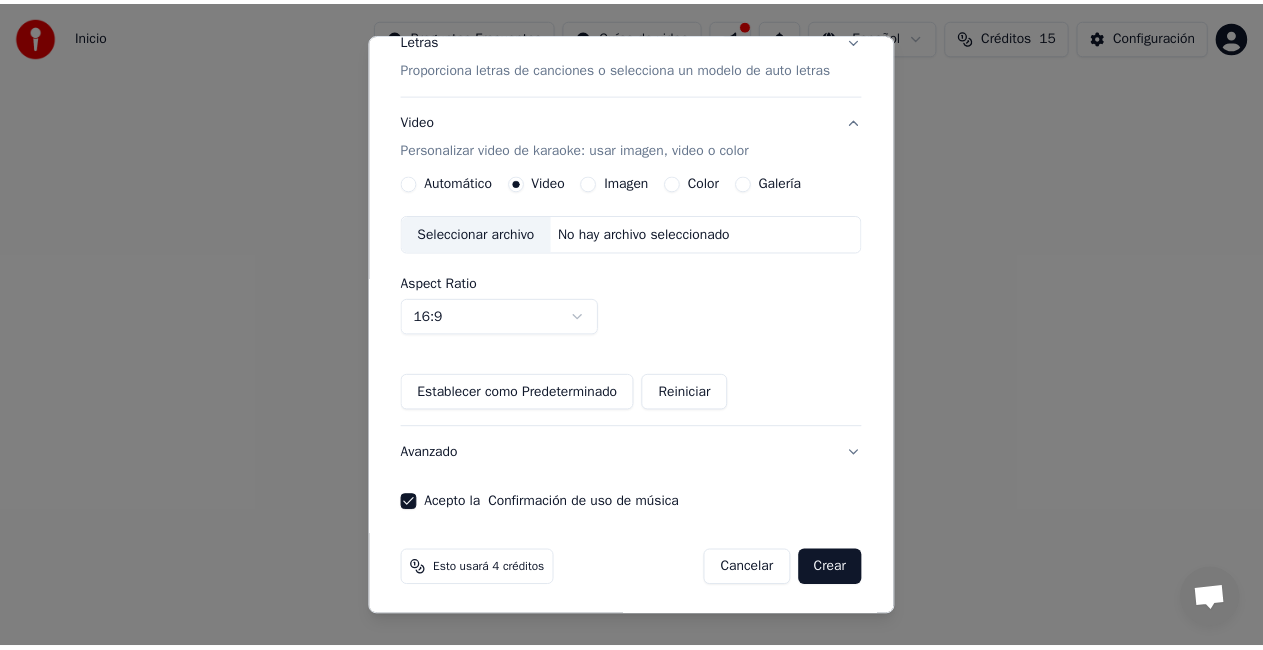 scroll, scrollTop: 150, scrollLeft: 0, axis: vertical 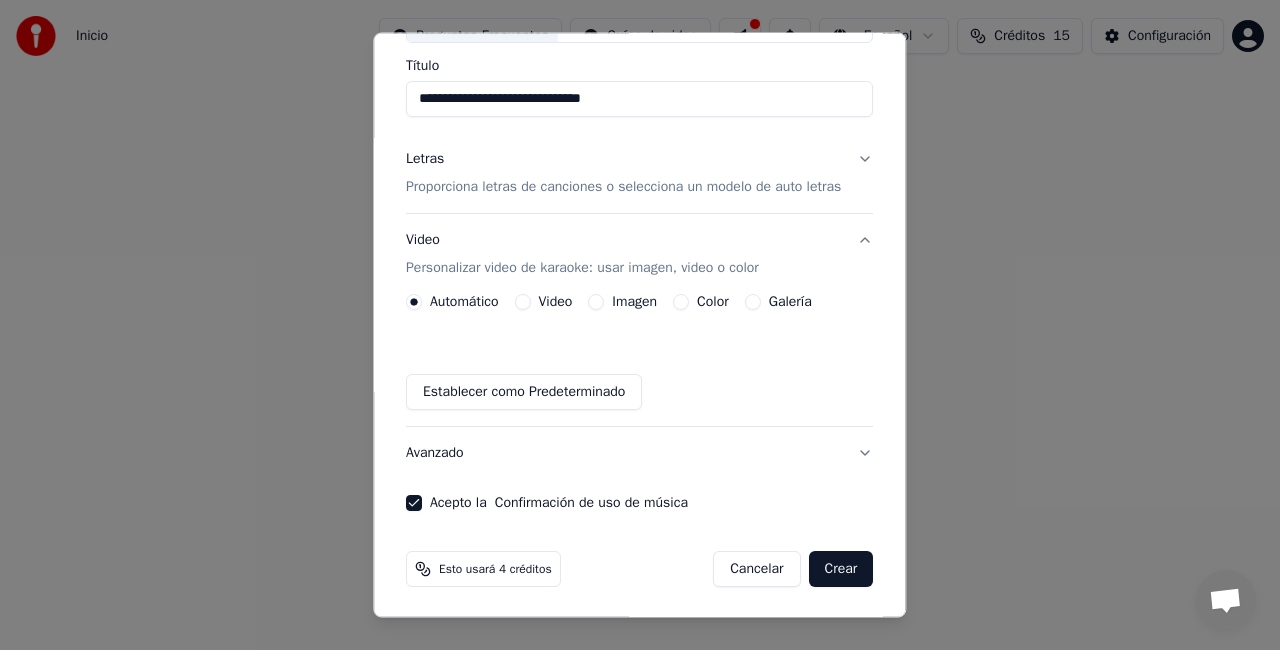 click on "Crear" at bounding box center [841, 569] 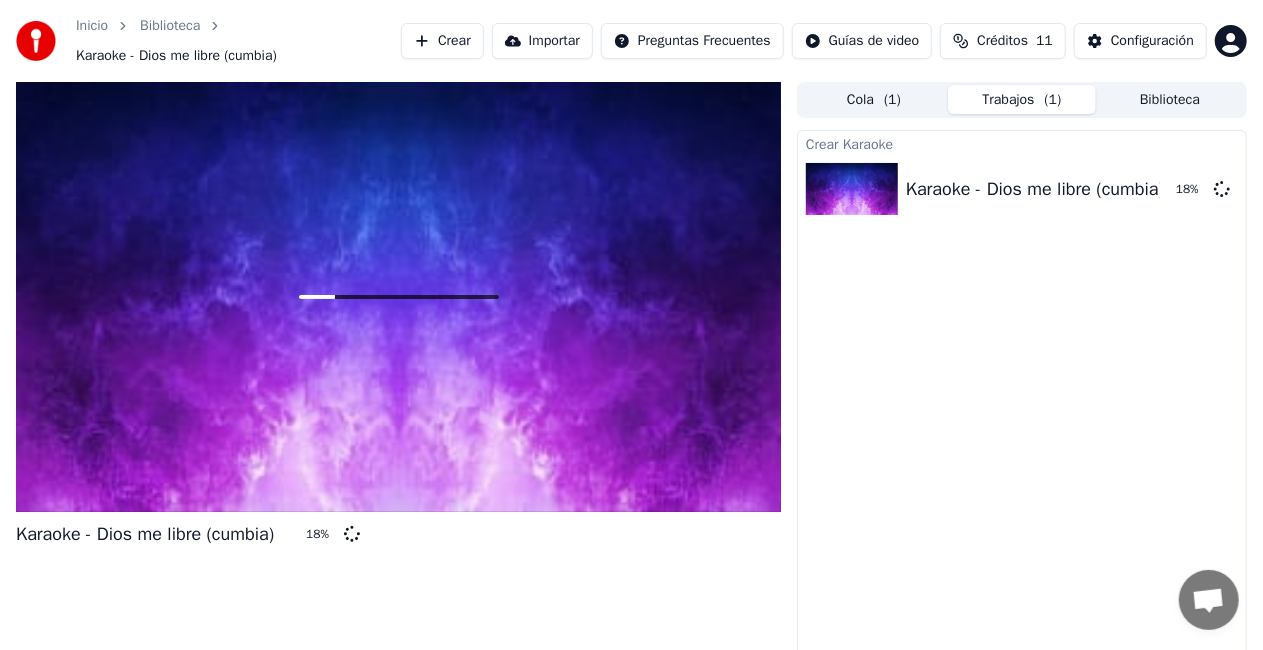 click on "Inicio Biblioteca Karaoke - Dios me libre (cumbia) Crear Importar Preguntas Frecuentes Guías de video Créditos 11 Configuración" at bounding box center (631, 41) 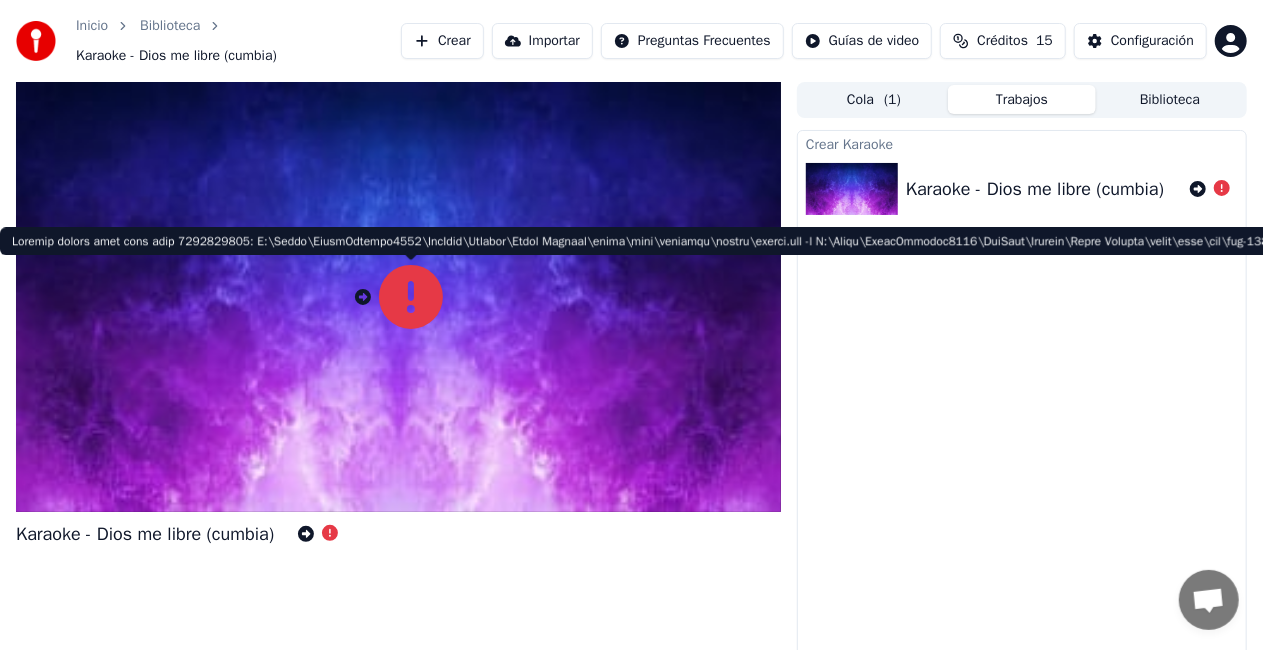 click 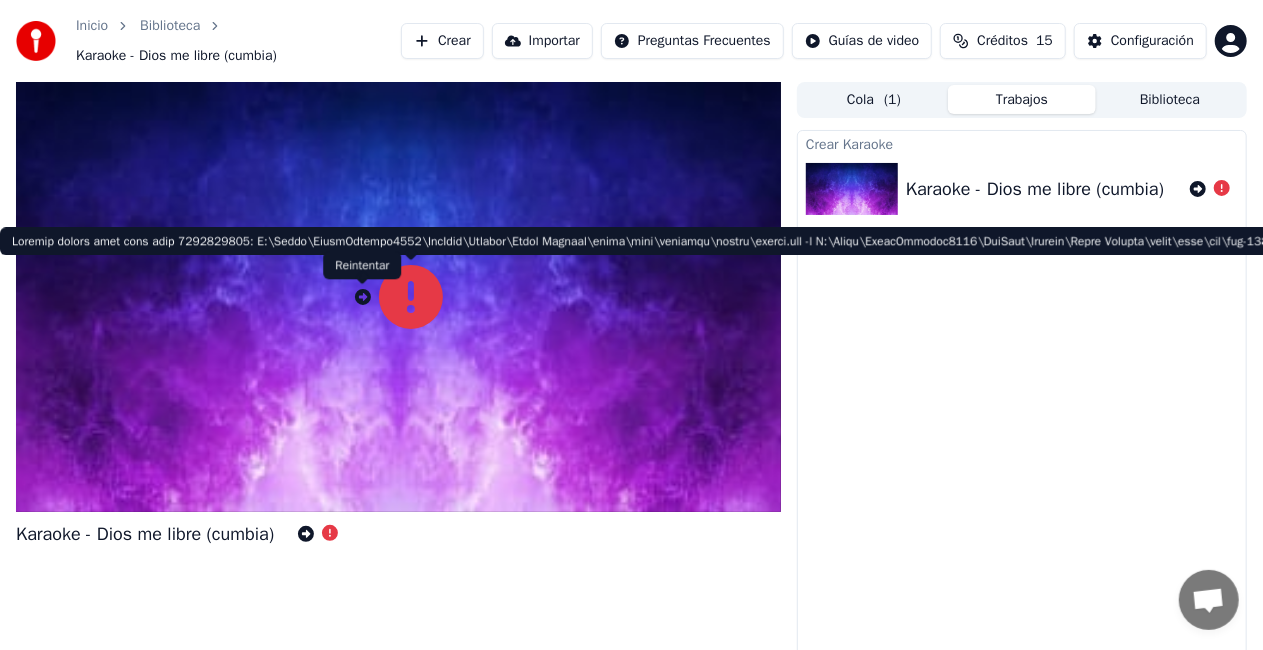 click on "Inicio Biblioteca Karaoke - Dios me libre (cumbia) Crear Importar Preguntas Frecuentes Guías de video Créditos 15 Configuración Karaoke - Dios me libre (cumbia) Cola ( 1 ) Trabajos Biblioteca Crear Karaoke Karaoke - Dios me libre (cumbia)
Reintentar Reintentar" at bounding box center [631, 325] 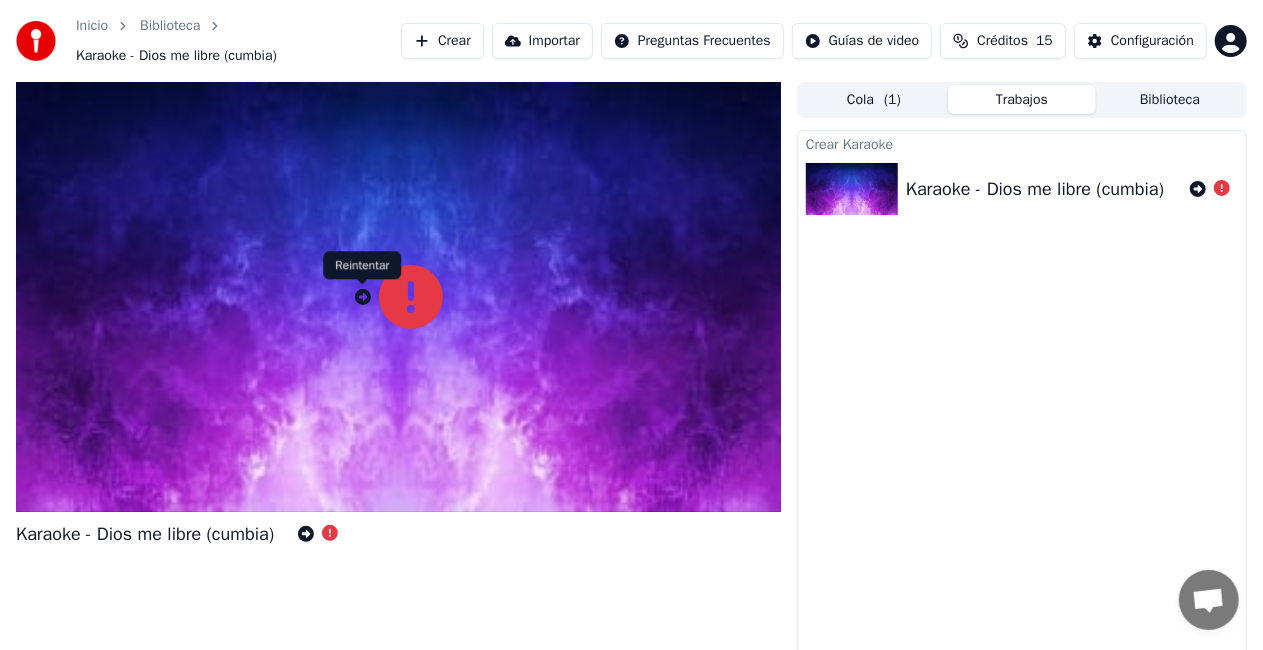 click 